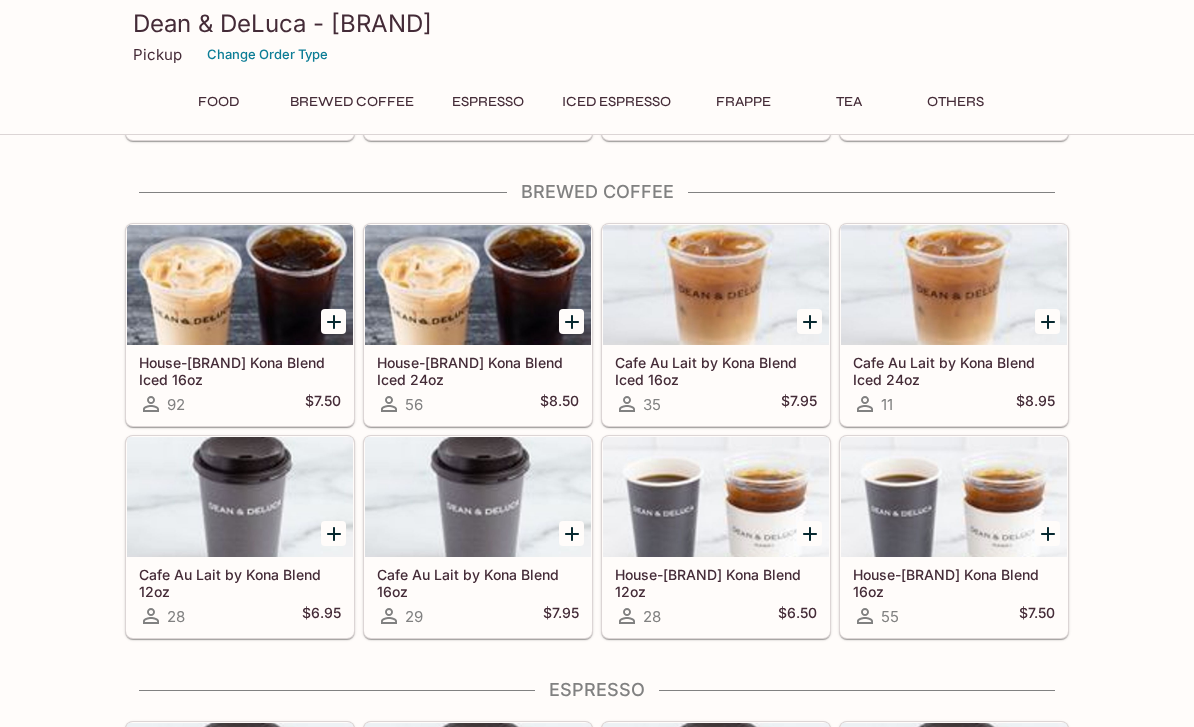 scroll, scrollTop: 0, scrollLeft: 0, axis: both 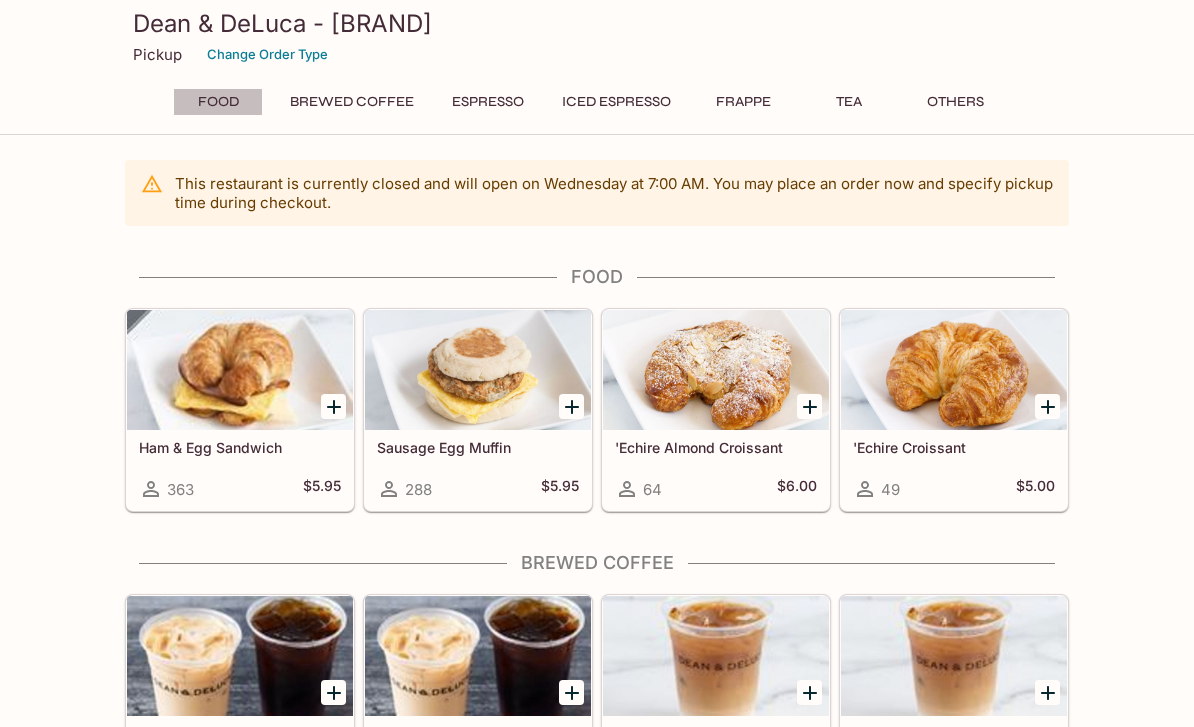 click on "Food" at bounding box center [218, 102] 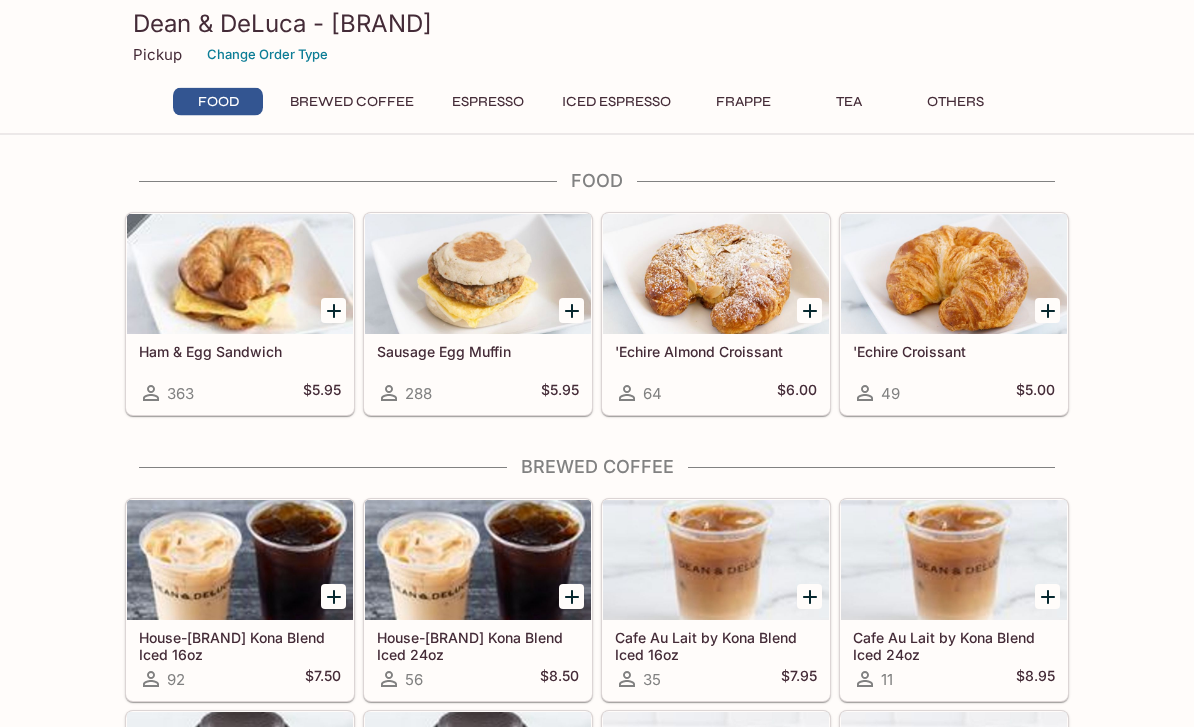 scroll, scrollTop: 96, scrollLeft: 0, axis: vertical 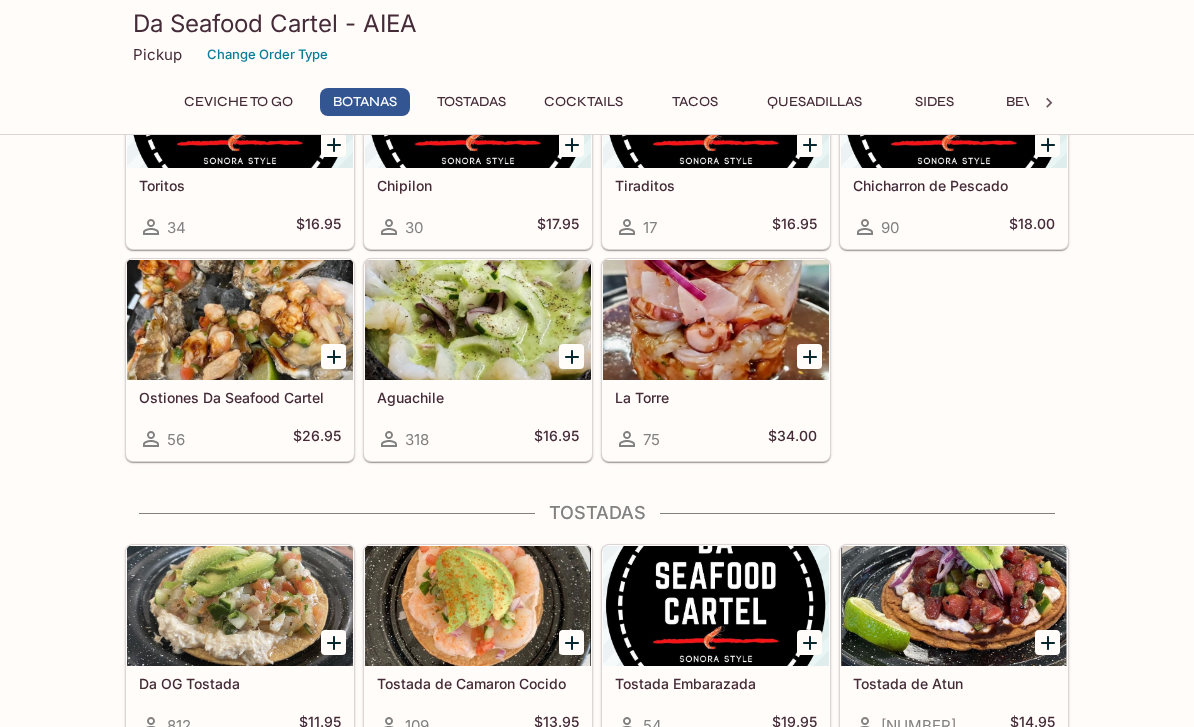 click at bounding box center [240, 320] 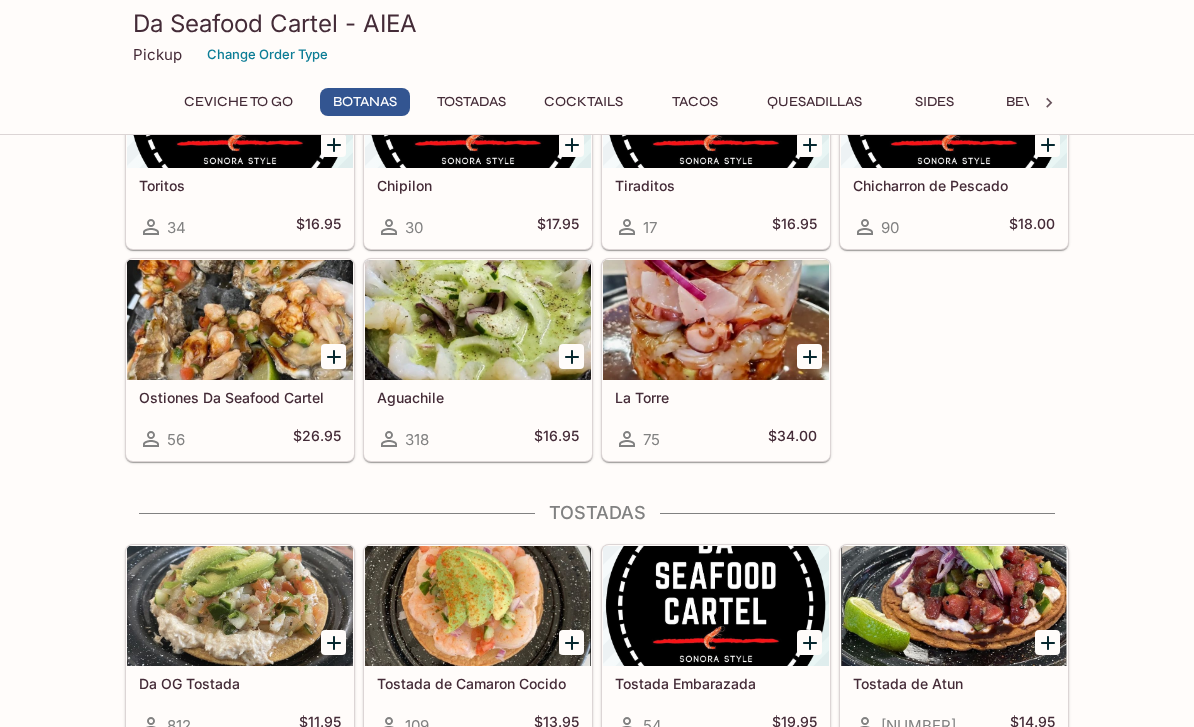 scroll, scrollTop: 0, scrollLeft: 0, axis: both 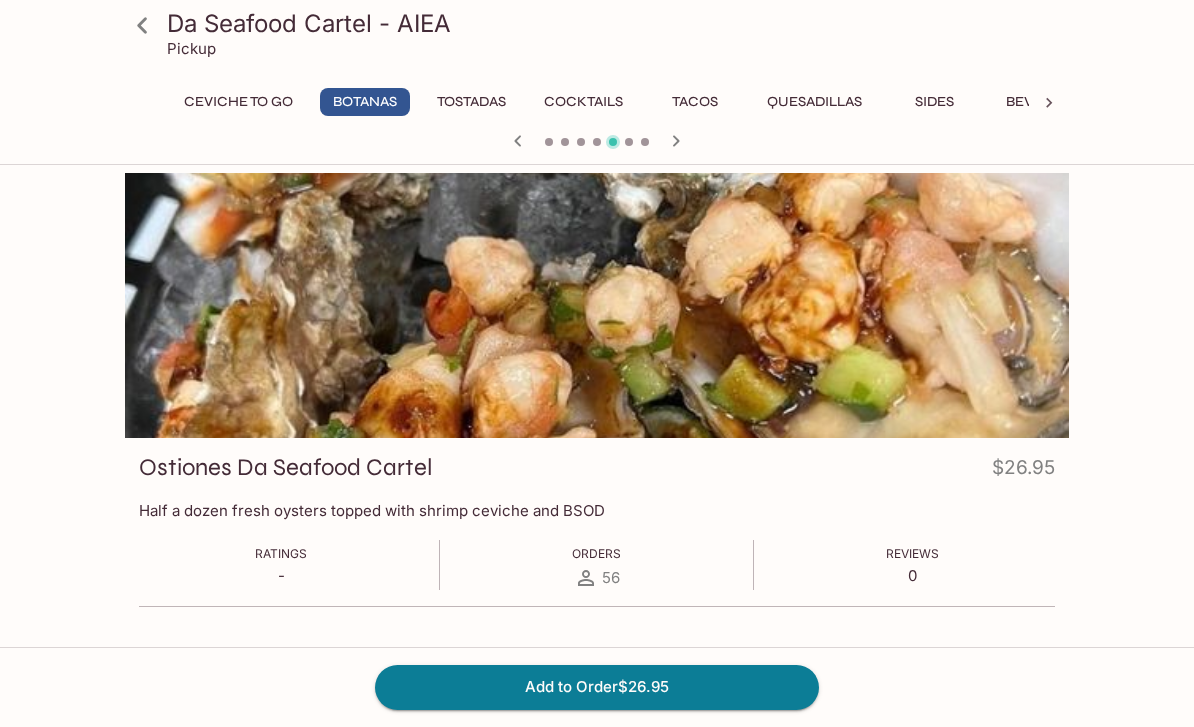 click 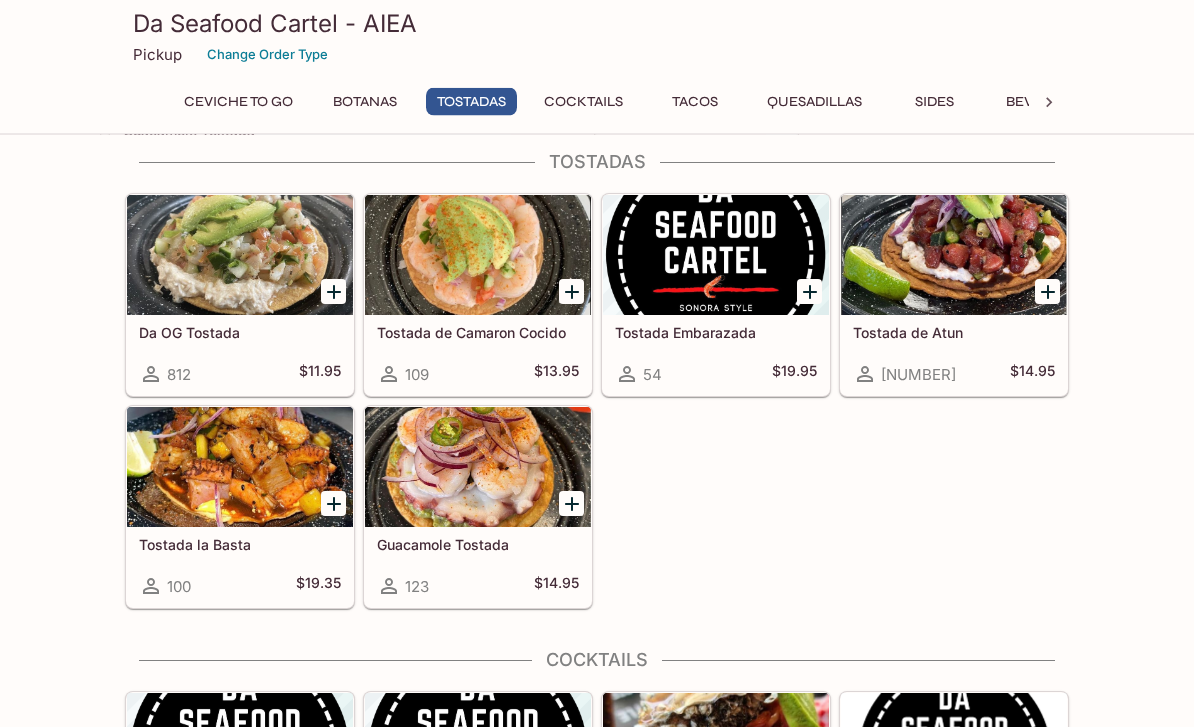 scroll, scrollTop: 1111, scrollLeft: 0, axis: vertical 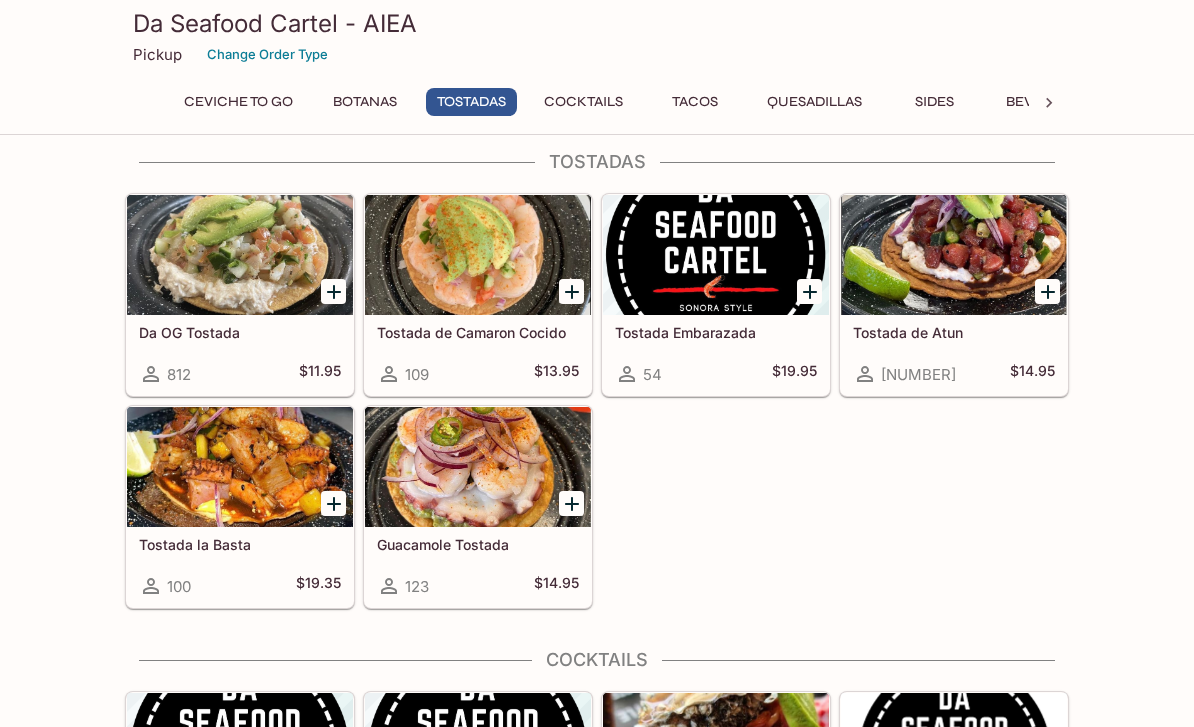 click at bounding box center (240, 467) 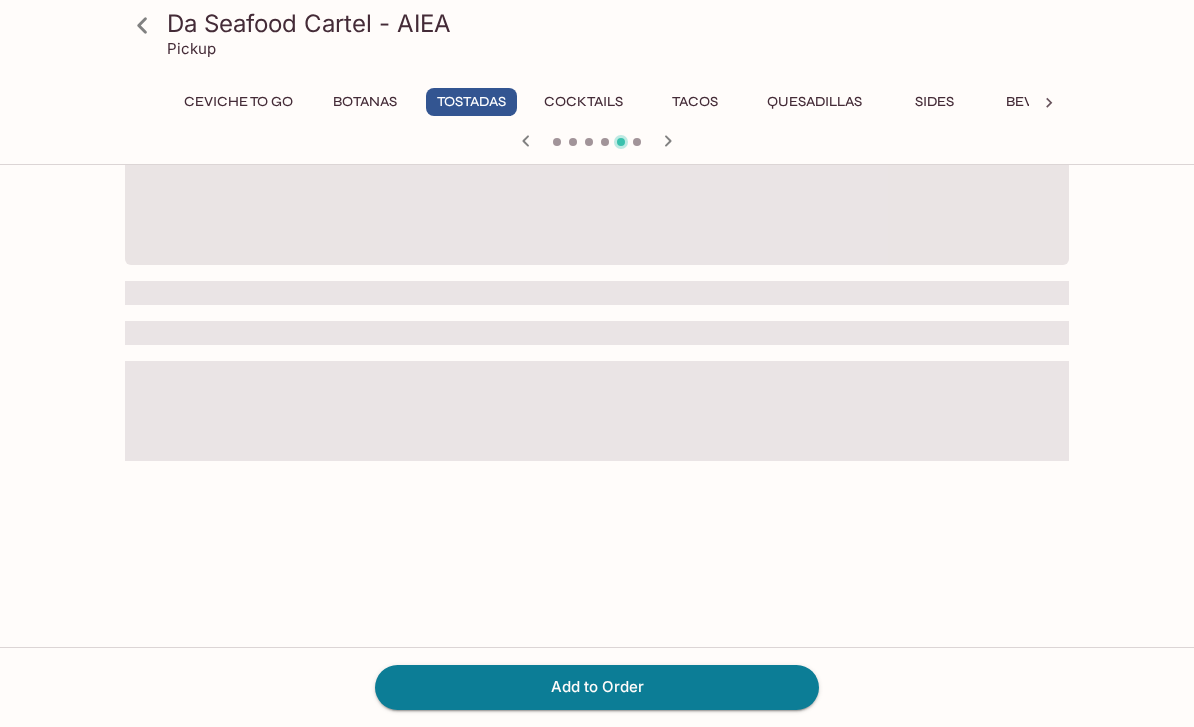 scroll, scrollTop: 0, scrollLeft: 0, axis: both 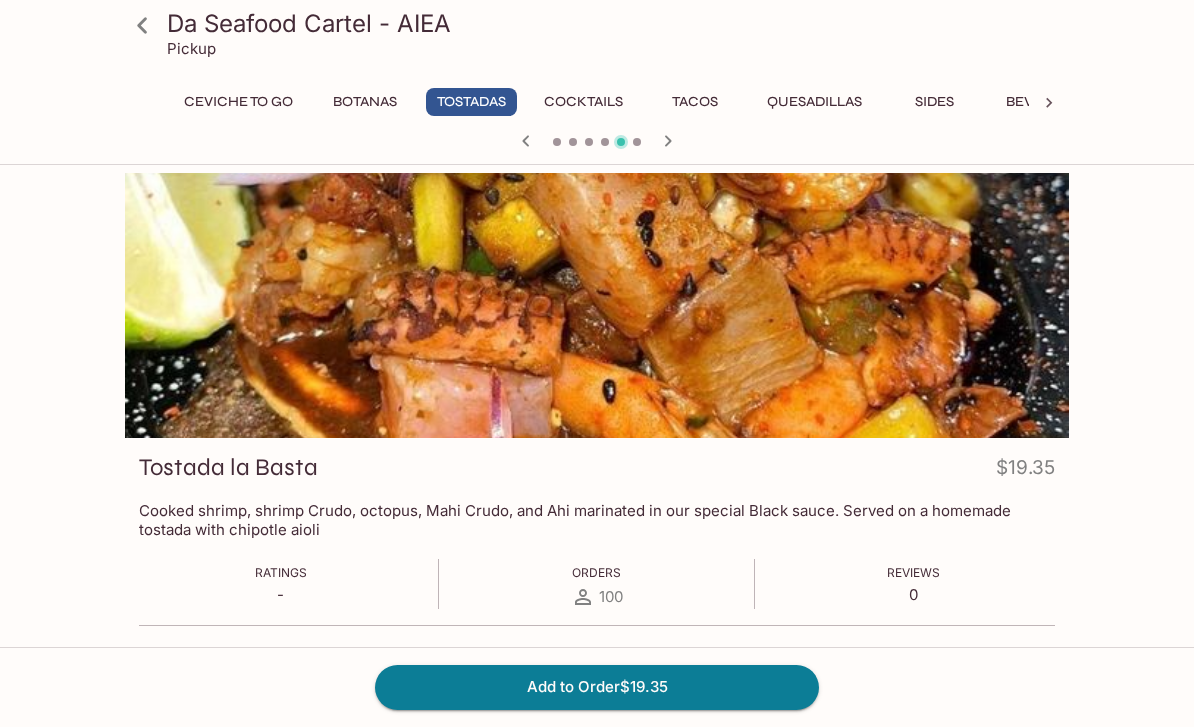 click 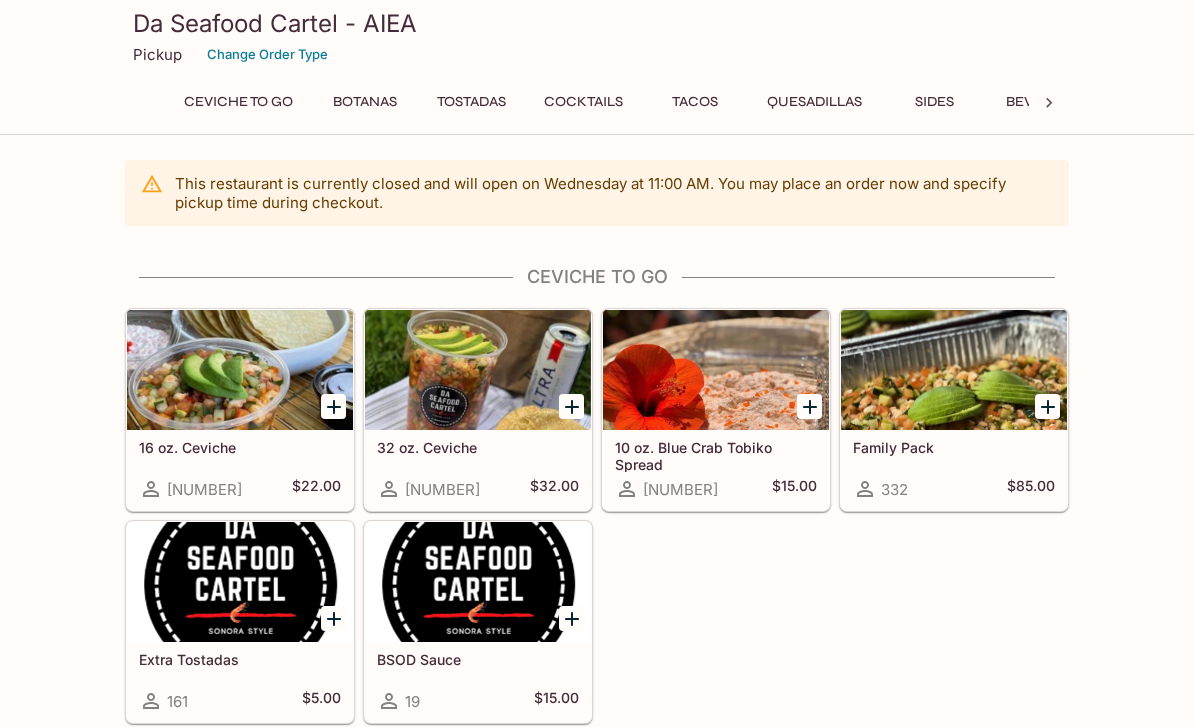 click at bounding box center [716, 370] 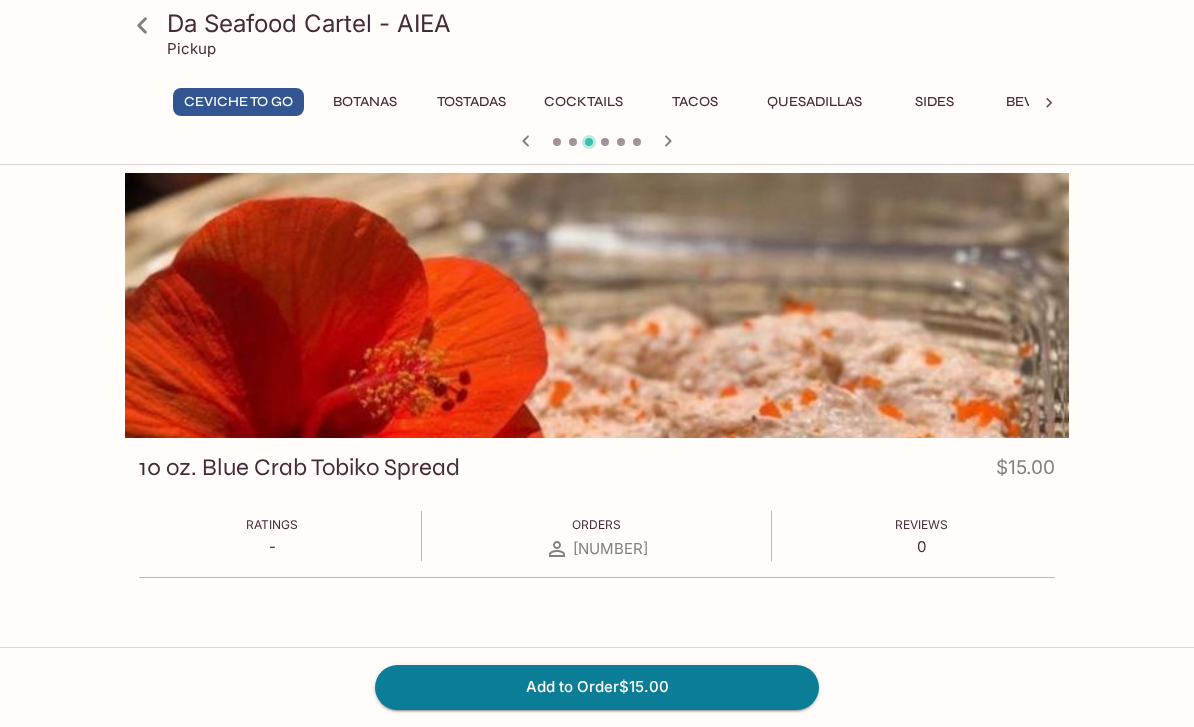 click 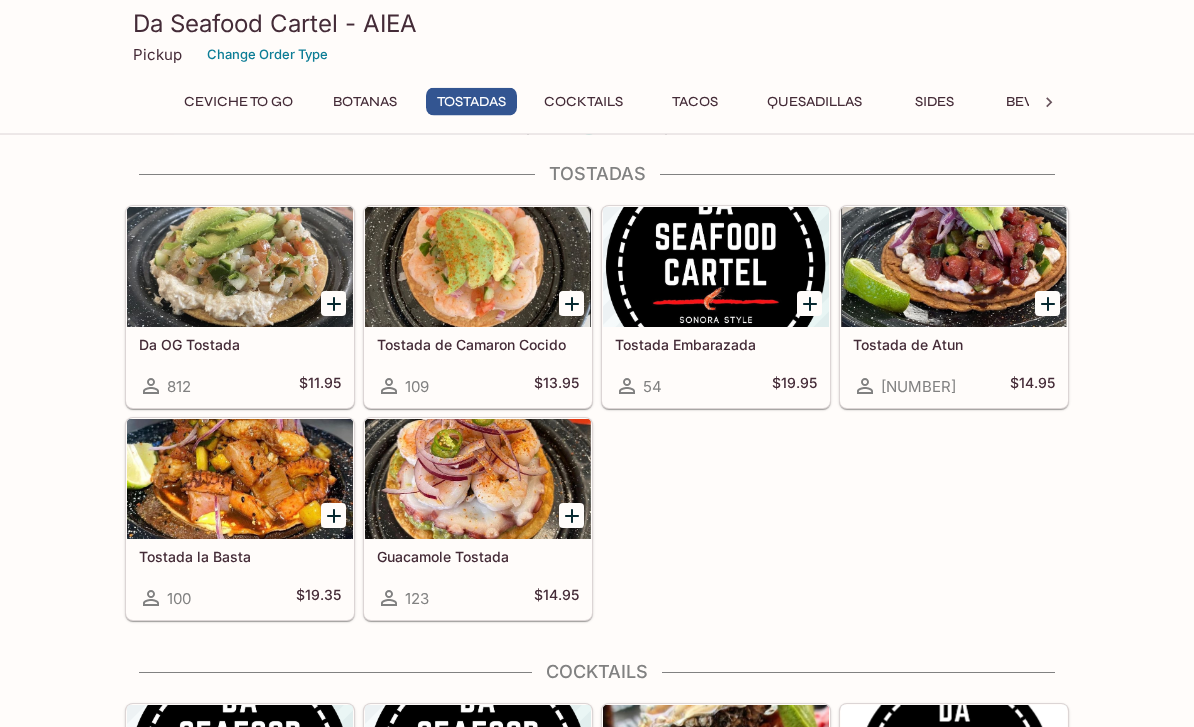 scroll, scrollTop: 1100, scrollLeft: 0, axis: vertical 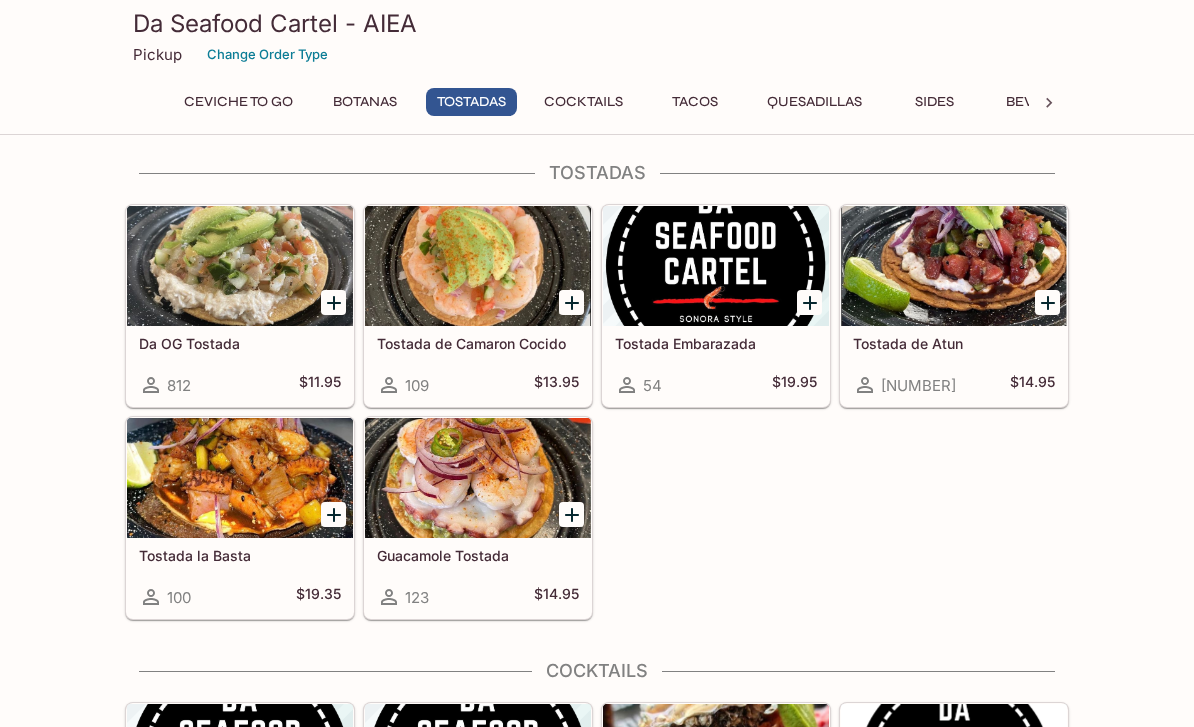 click at bounding box center (954, 266) 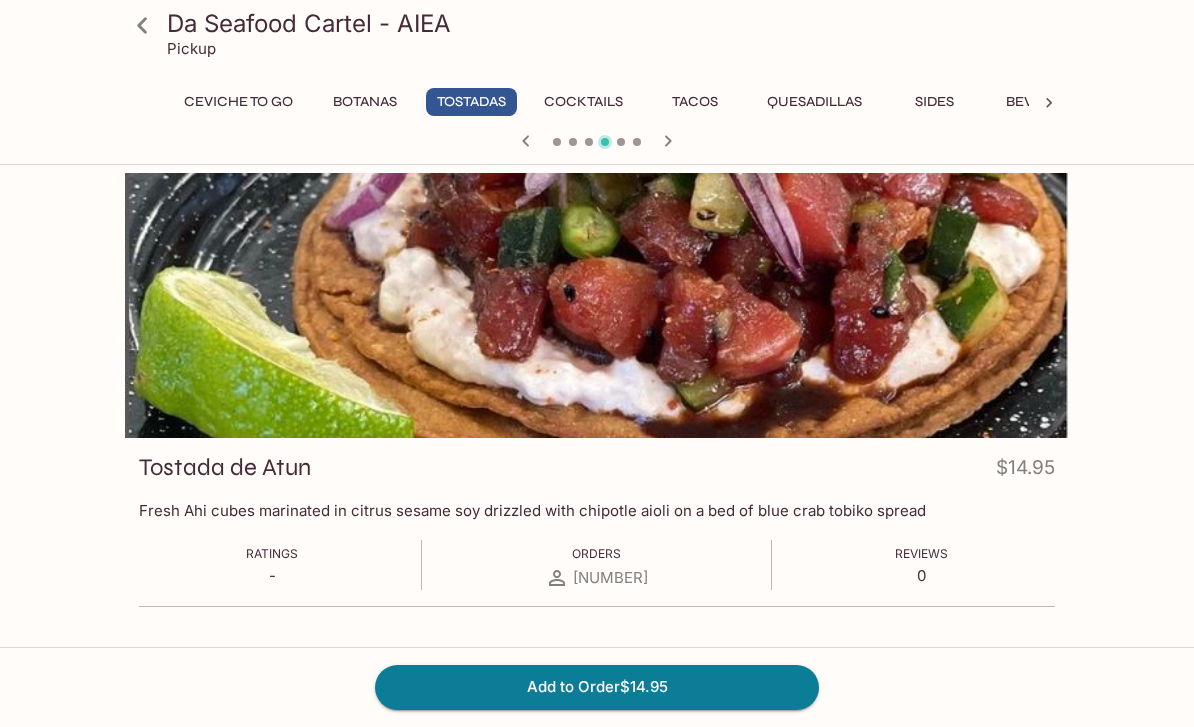 click at bounding box center (142, 25) 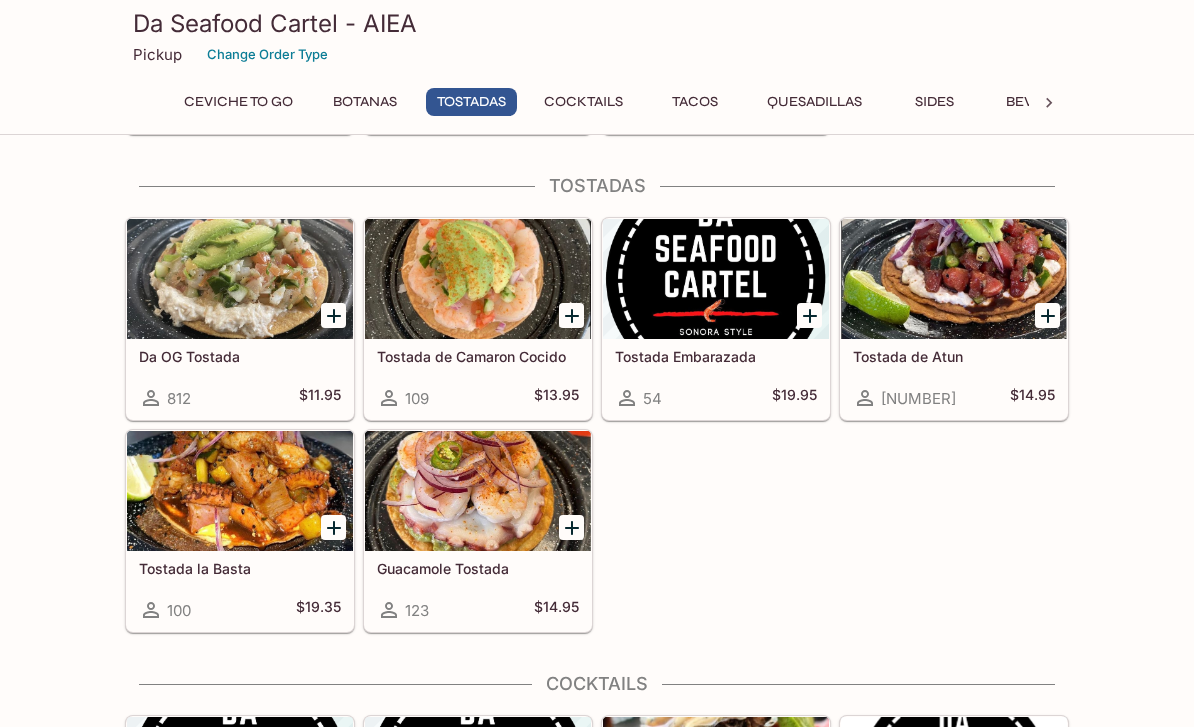scroll, scrollTop: 1086, scrollLeft: 0, axis: vertical 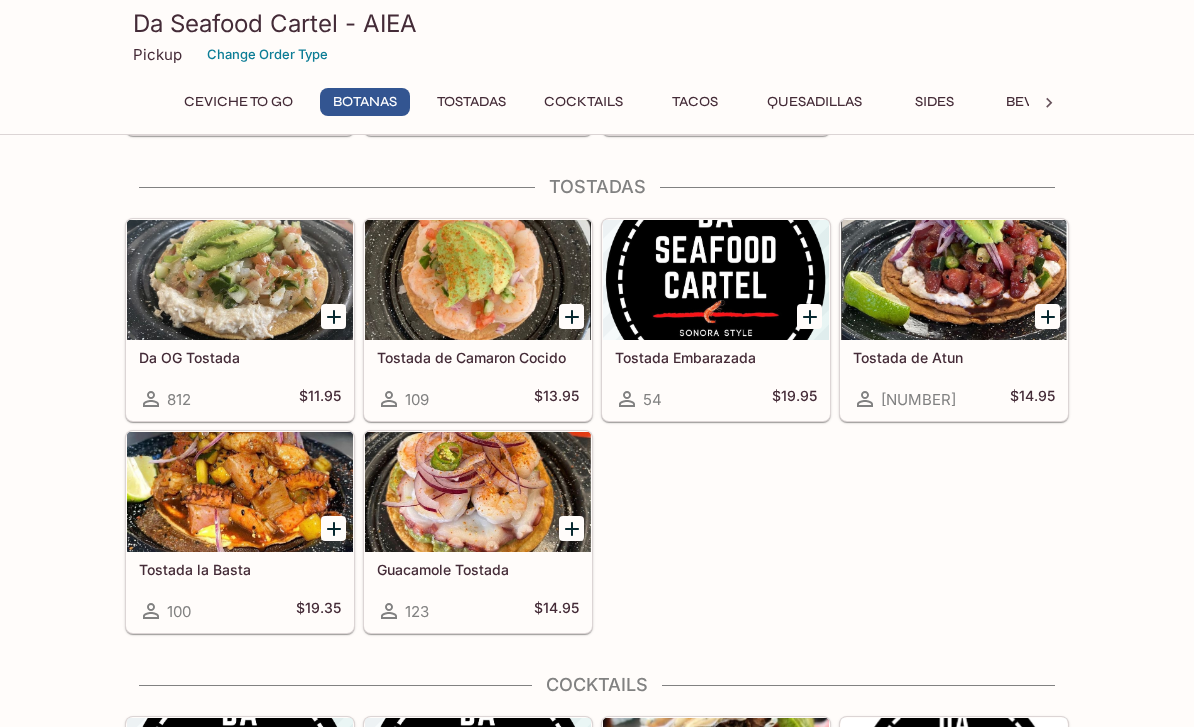 click at bounding box center [478, 280] 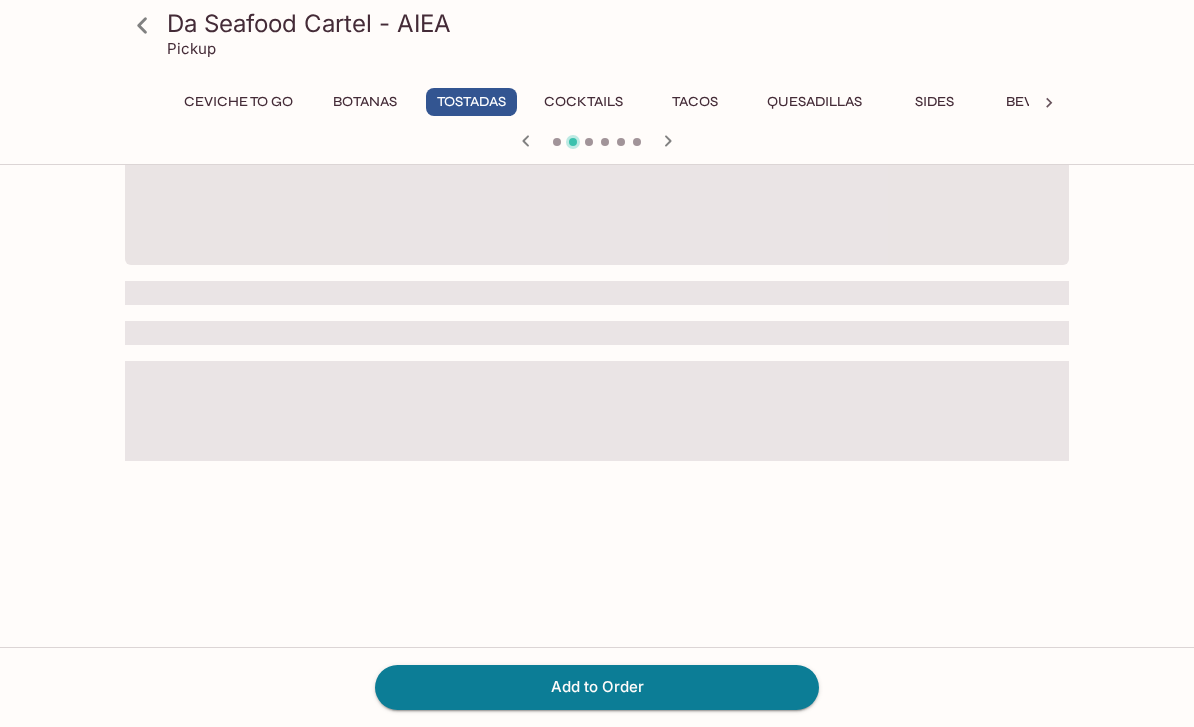 scroll, scrollTop: 0, scrollLeft: 0, axis: both 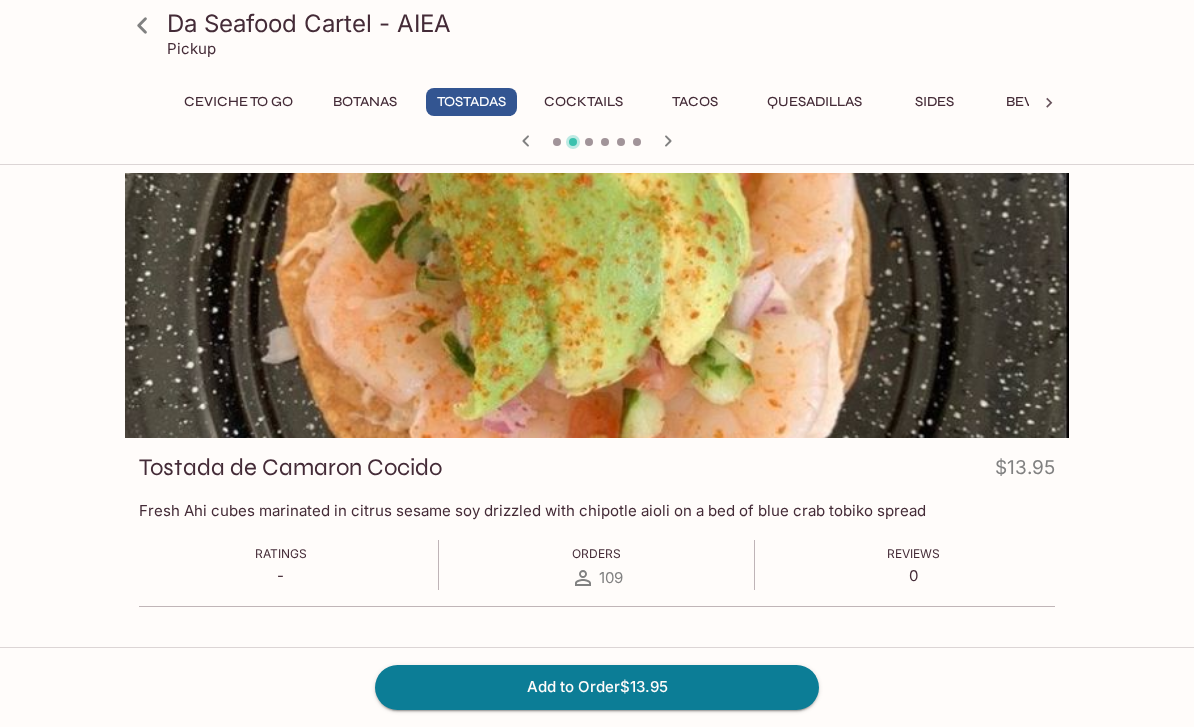 click at bounding box center (142, 25) 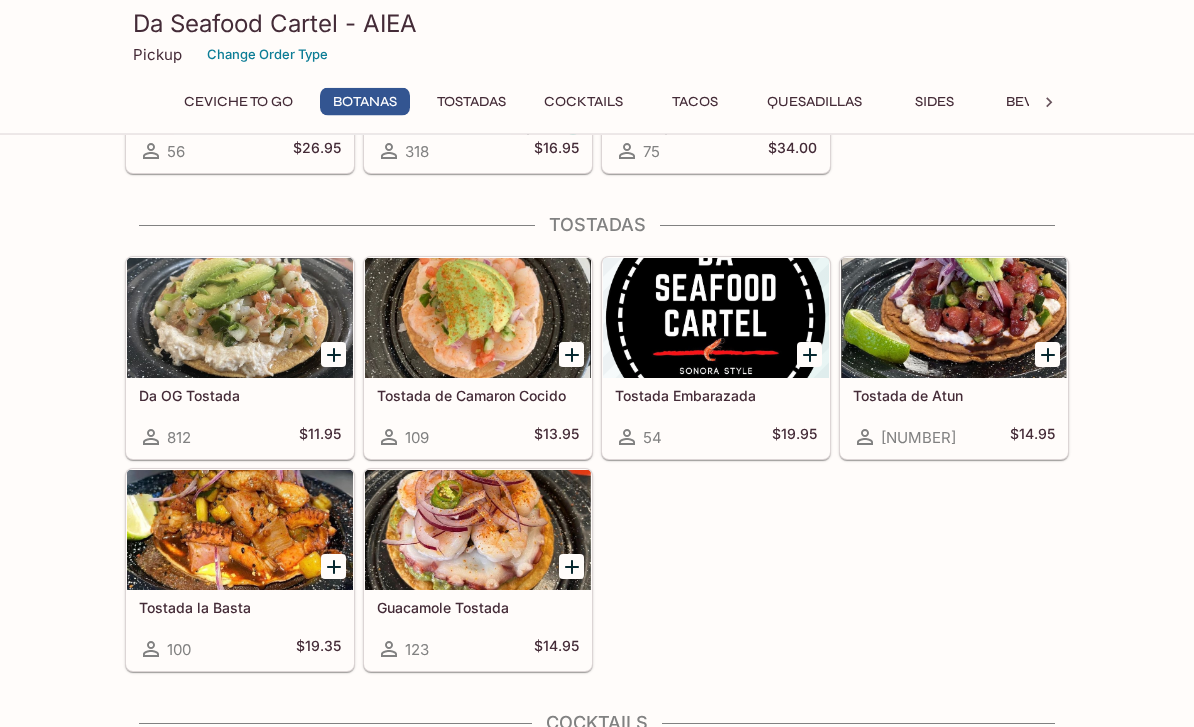scroll, scrollTop: 1048, scrollLeft: 0, axis: vertical 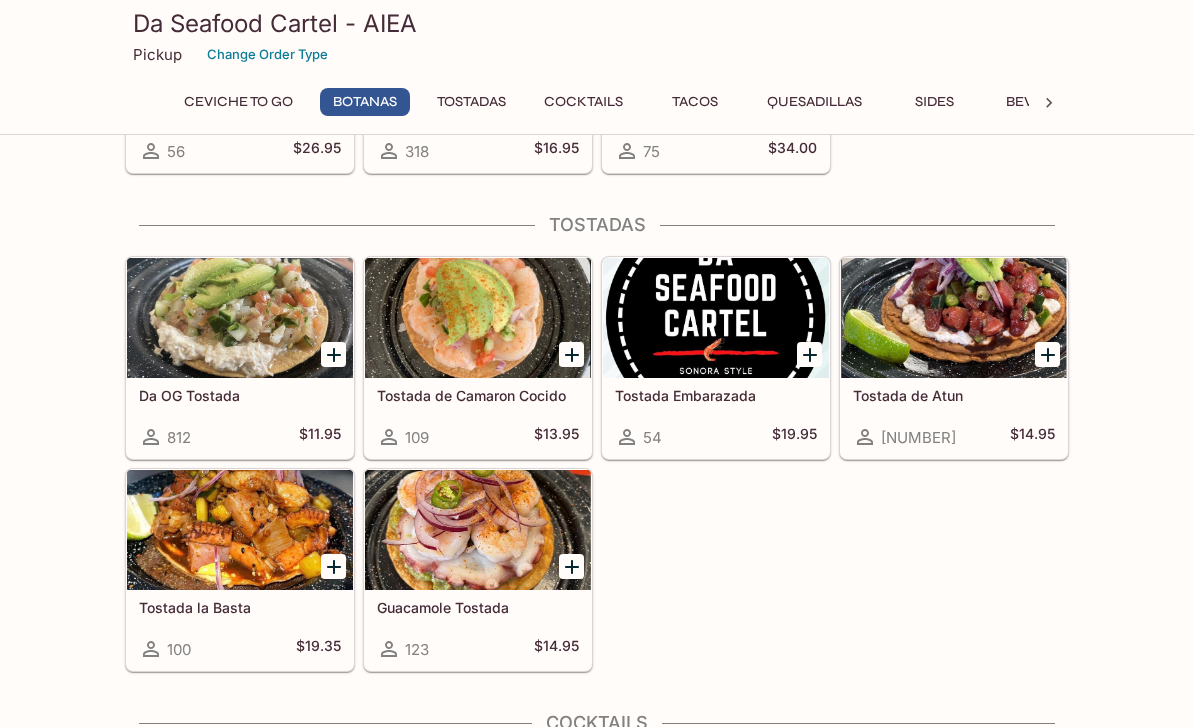 click at bounding box center [240, 318] 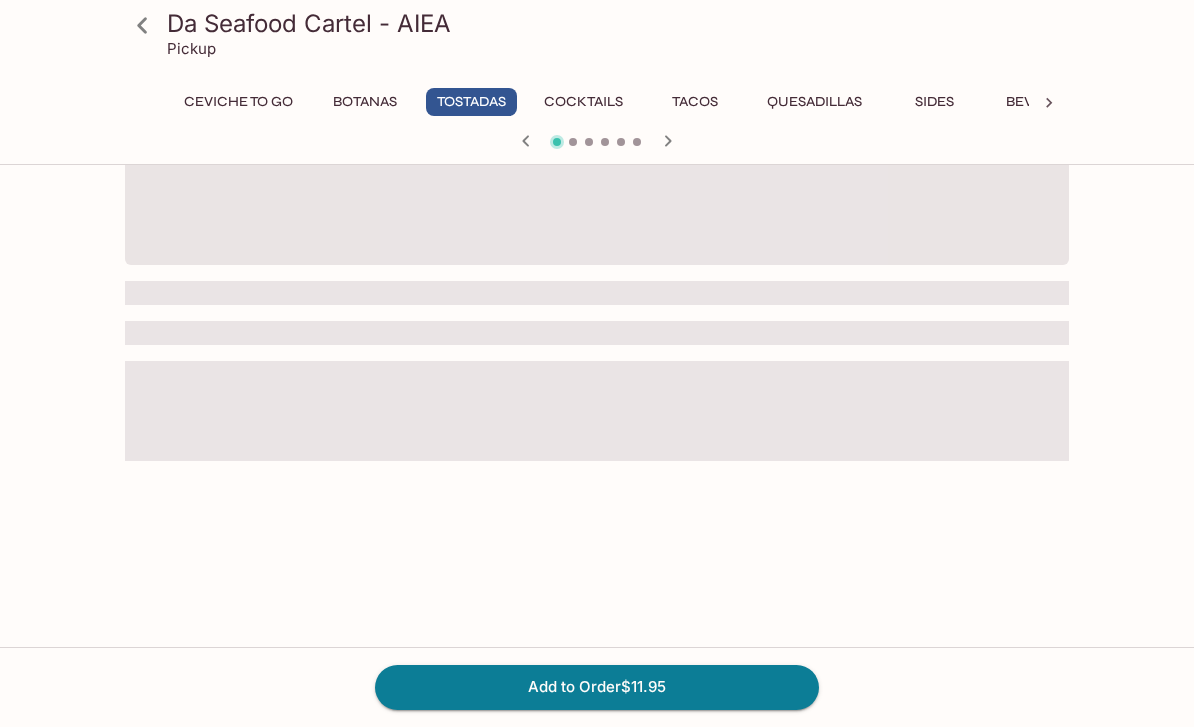 scroll, scrollTop: 0, scrollLeft: 0, axis: both 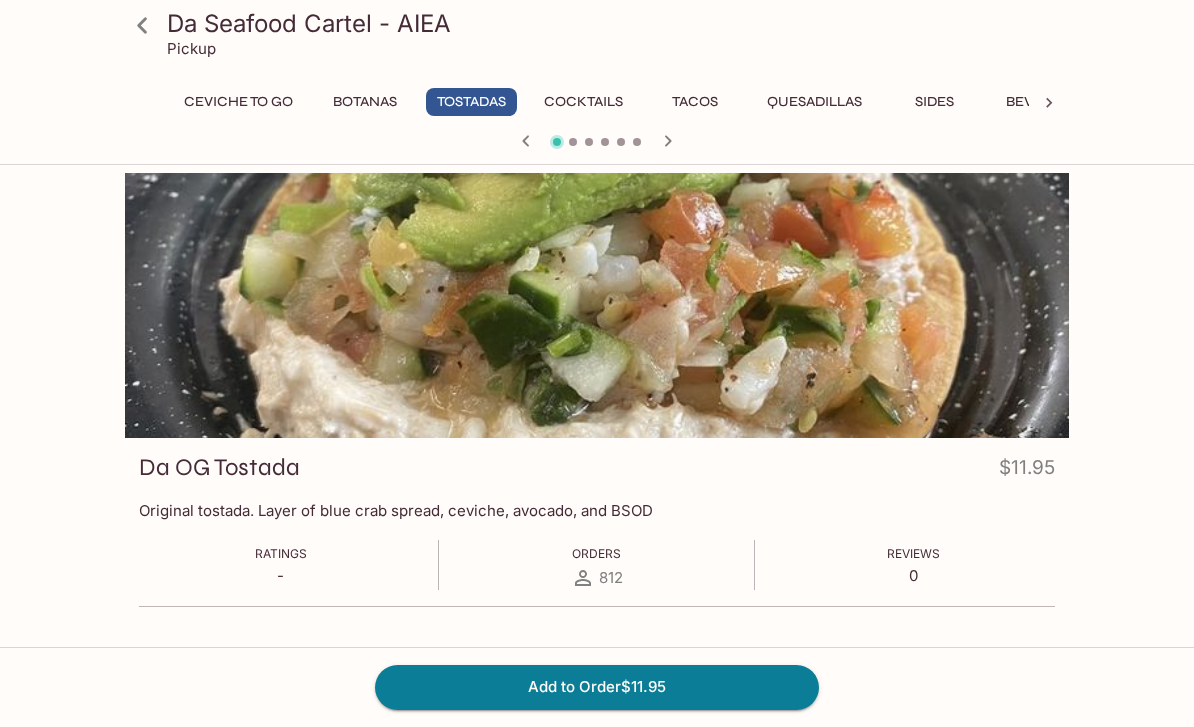 click 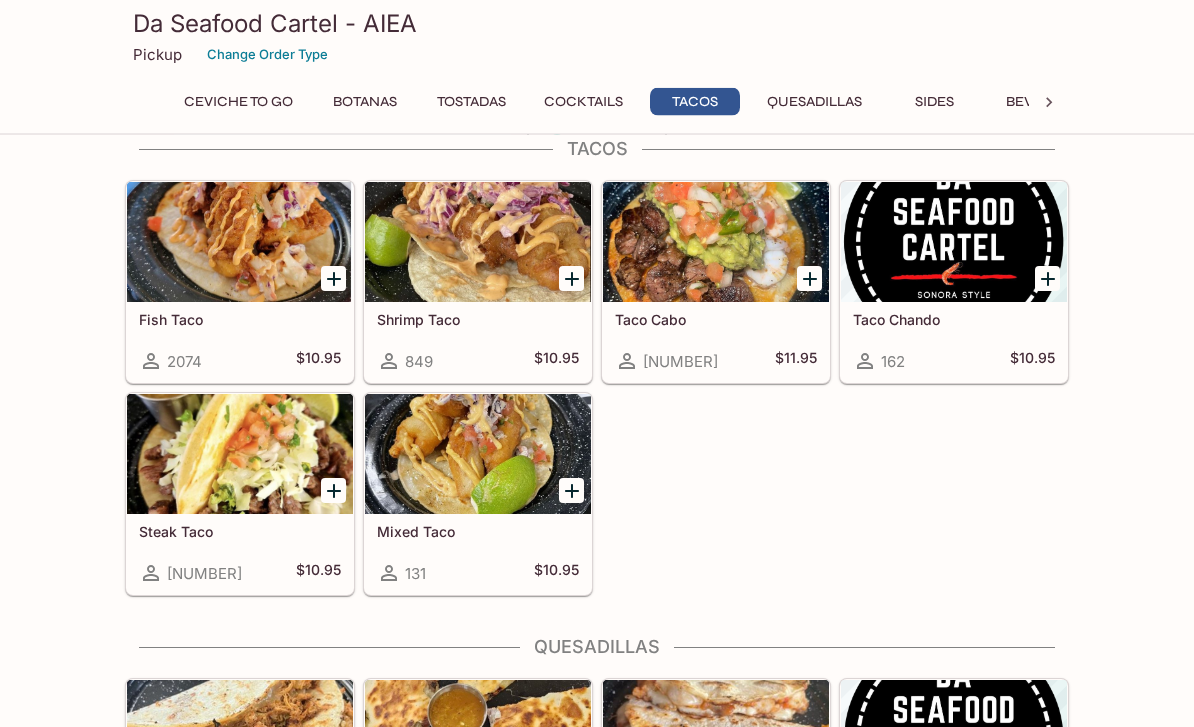 scroll, scrollTop: 2120, scrollLeft: 0, axis: vertical 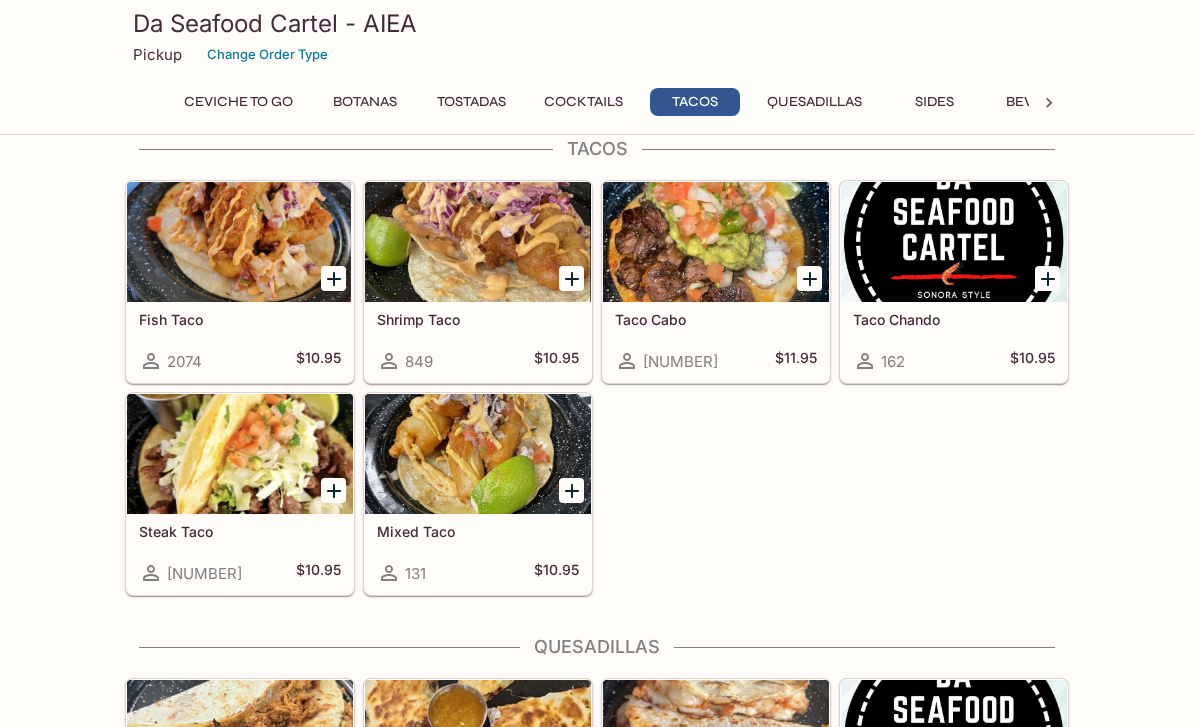 click at bounding box center [716, 242] 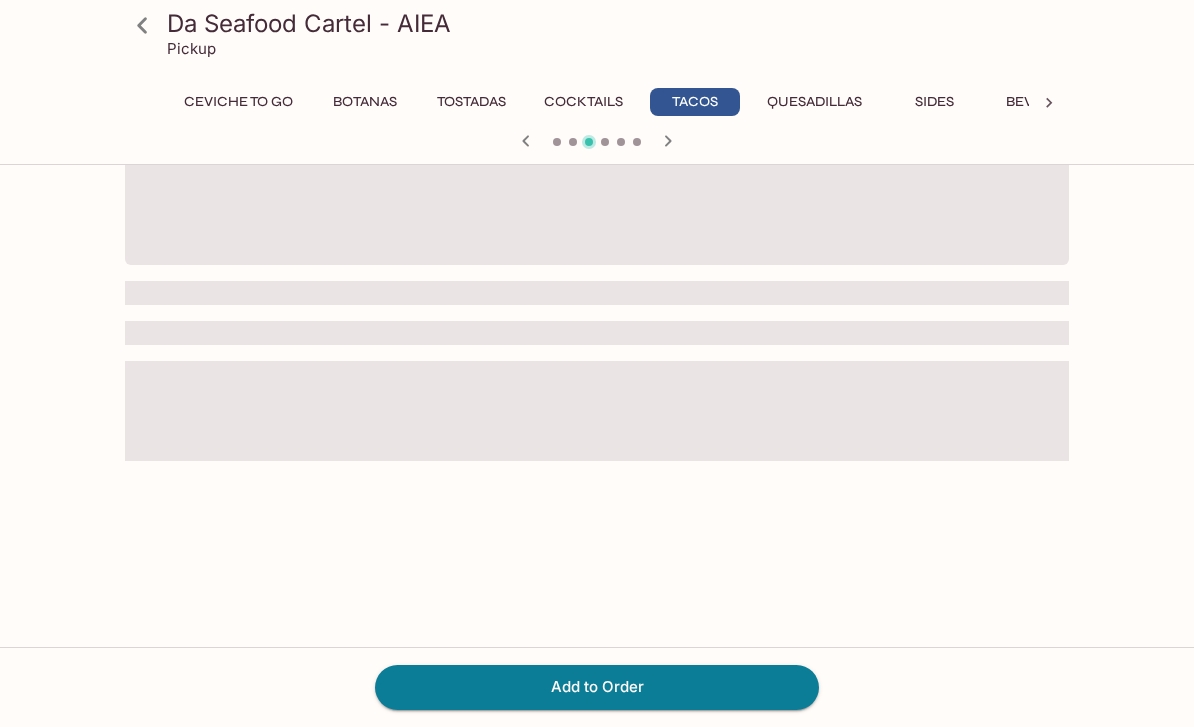 scroll, scrollTop: 0, scrollLeft: 0, axis: both 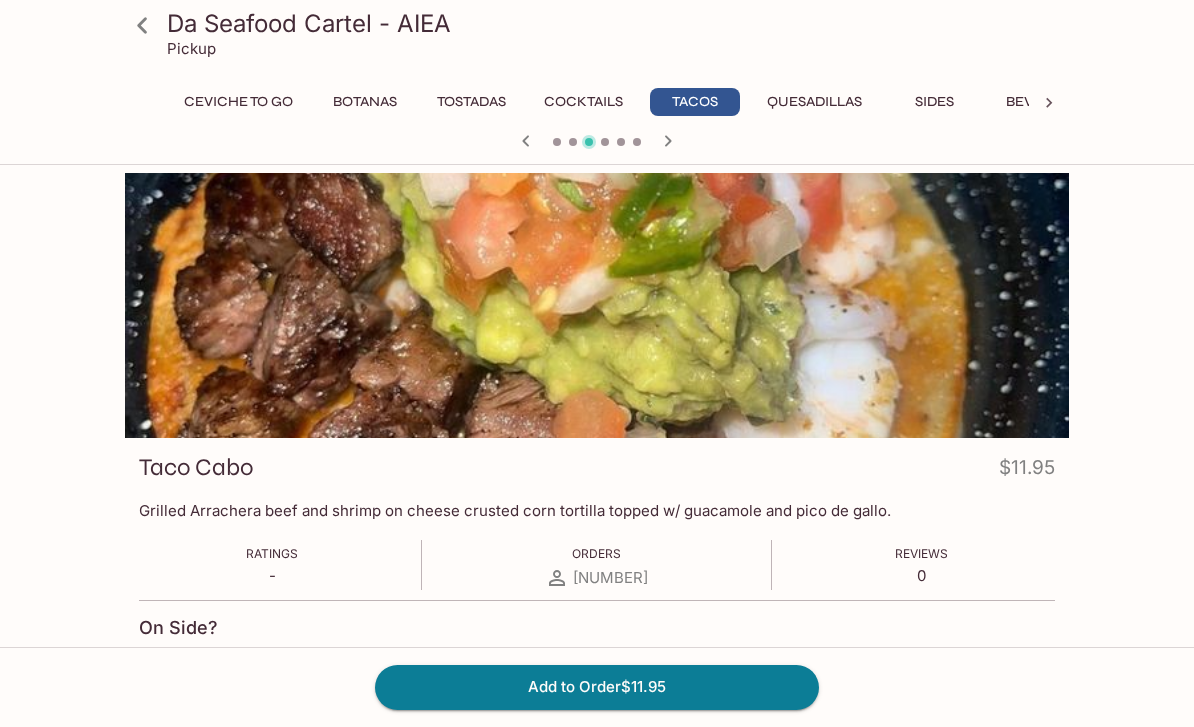 click 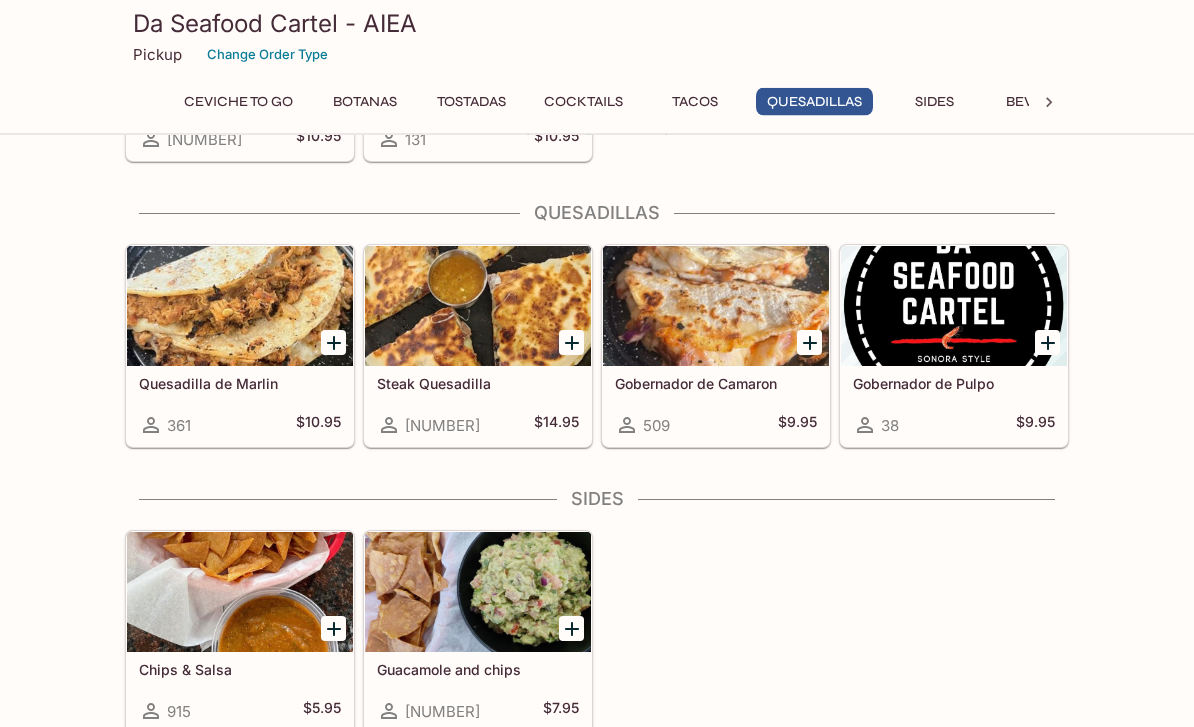 scroll, scrollTop: 2587, scrollLeft: 0, axis: vertical 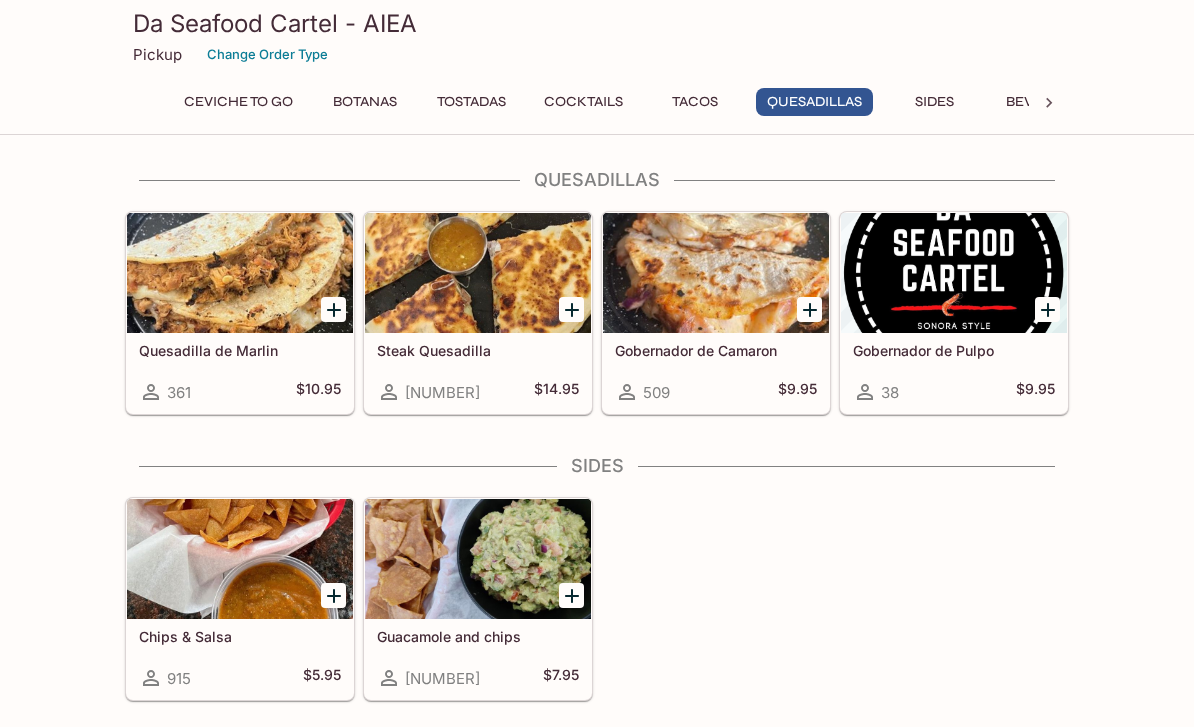 click at bounding box center (716, 273) 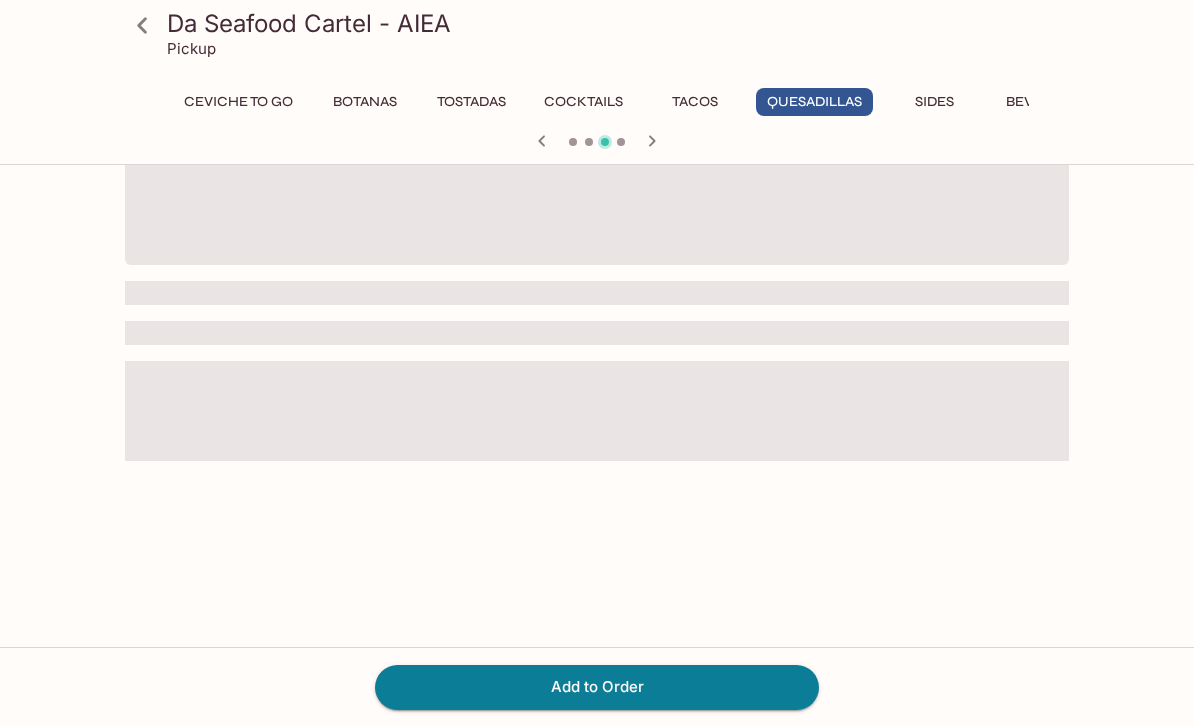 scroll, scrollTop: 0, scrollLeft: 0, axis: both 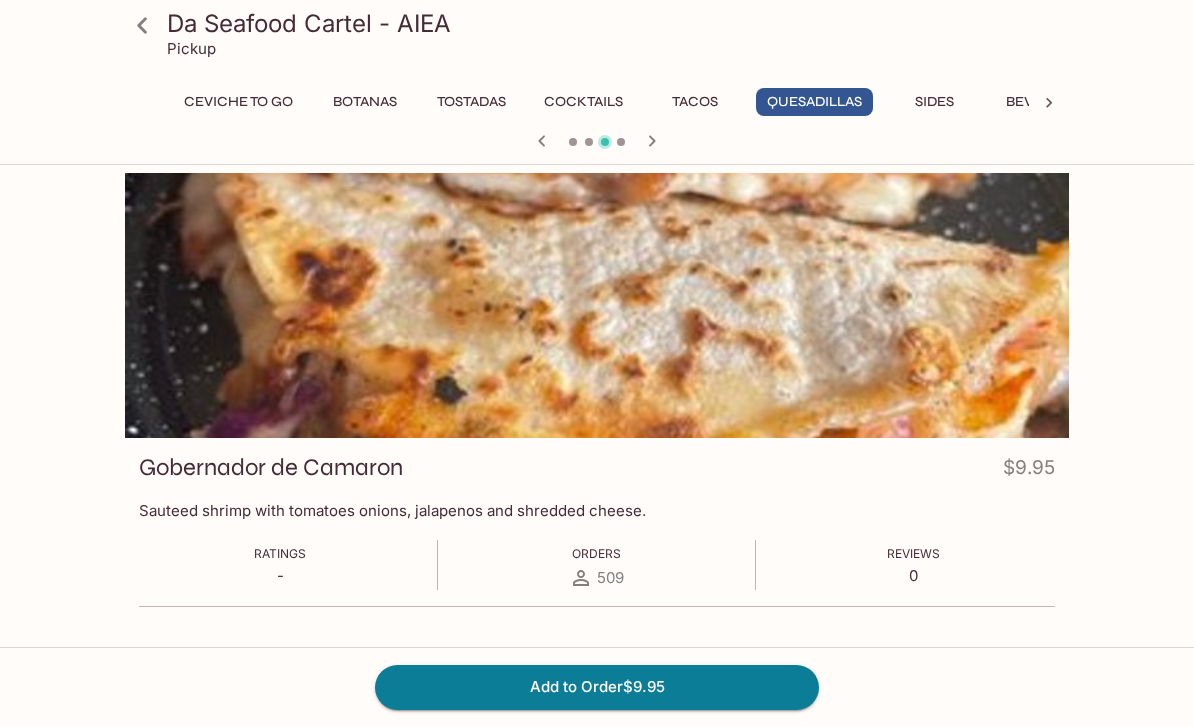 click 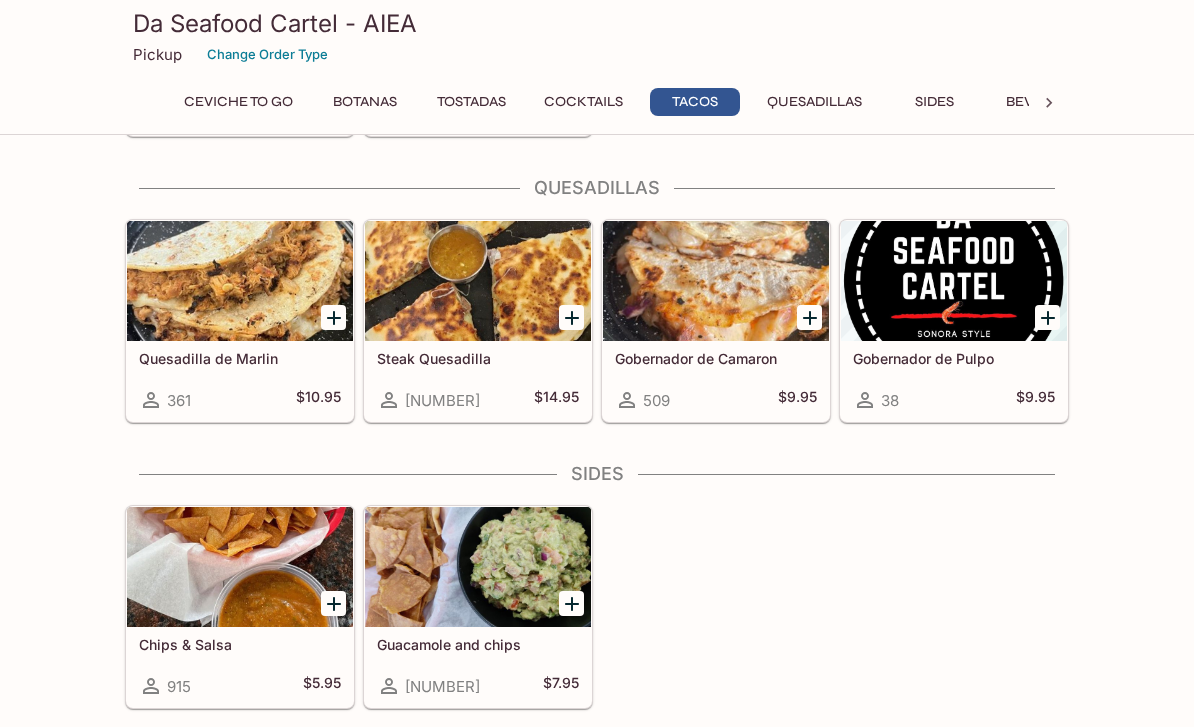 scroll, scrollTop: 2577, scrollLeft: 0, axis: vertical 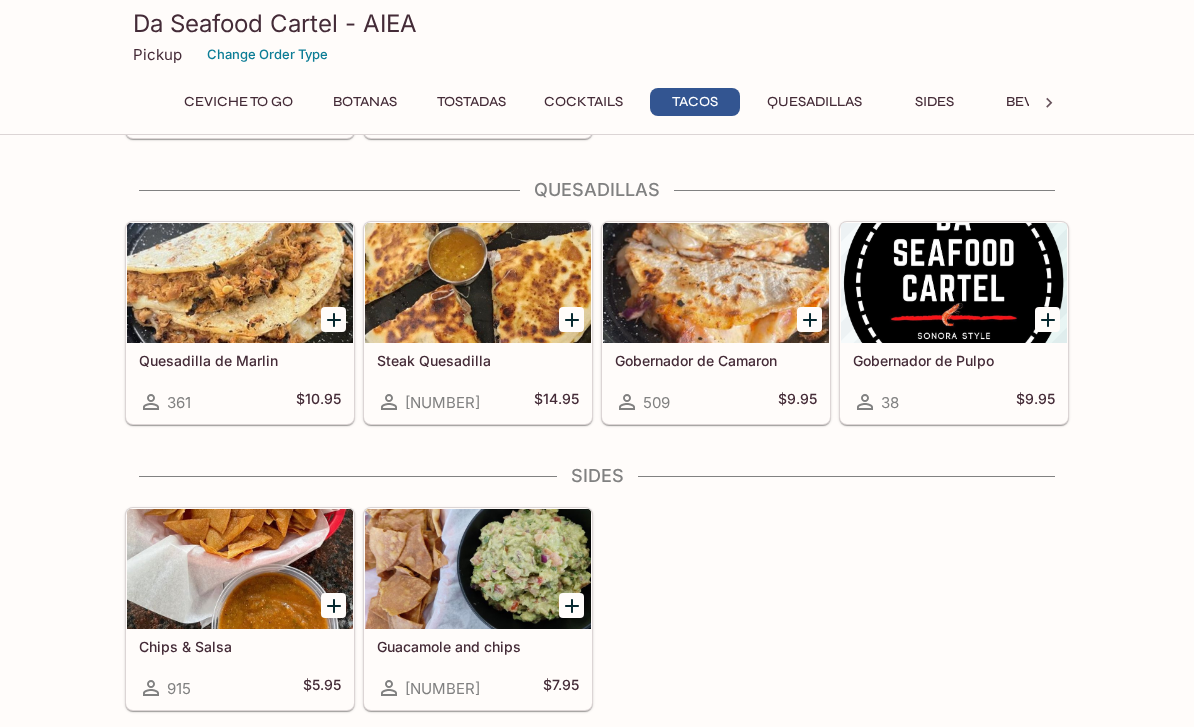 click at bounding box center [478, 283] 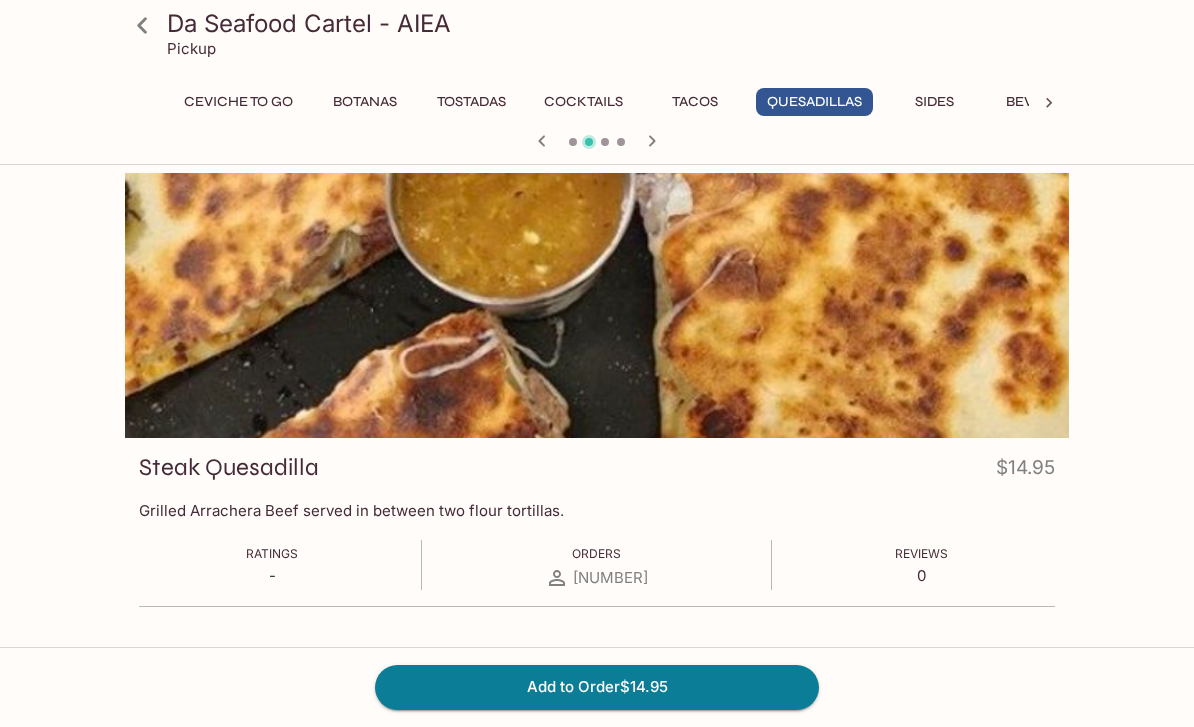 click 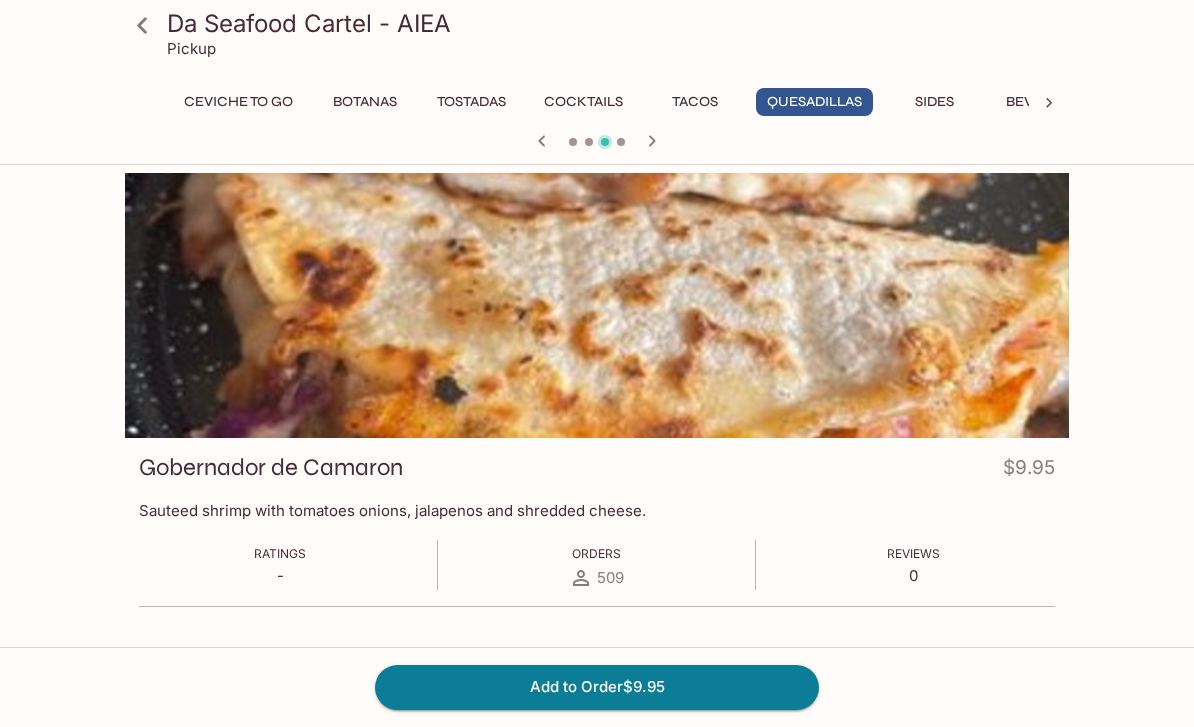 click at bounding box center [652, 141] 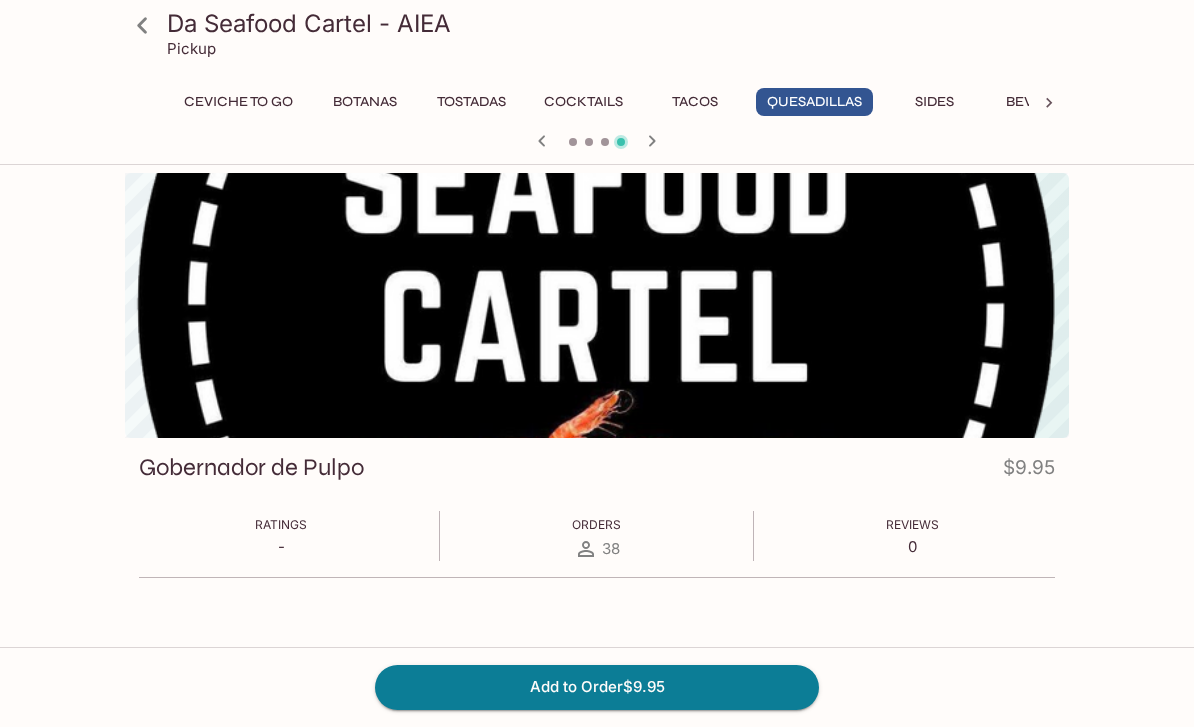 click 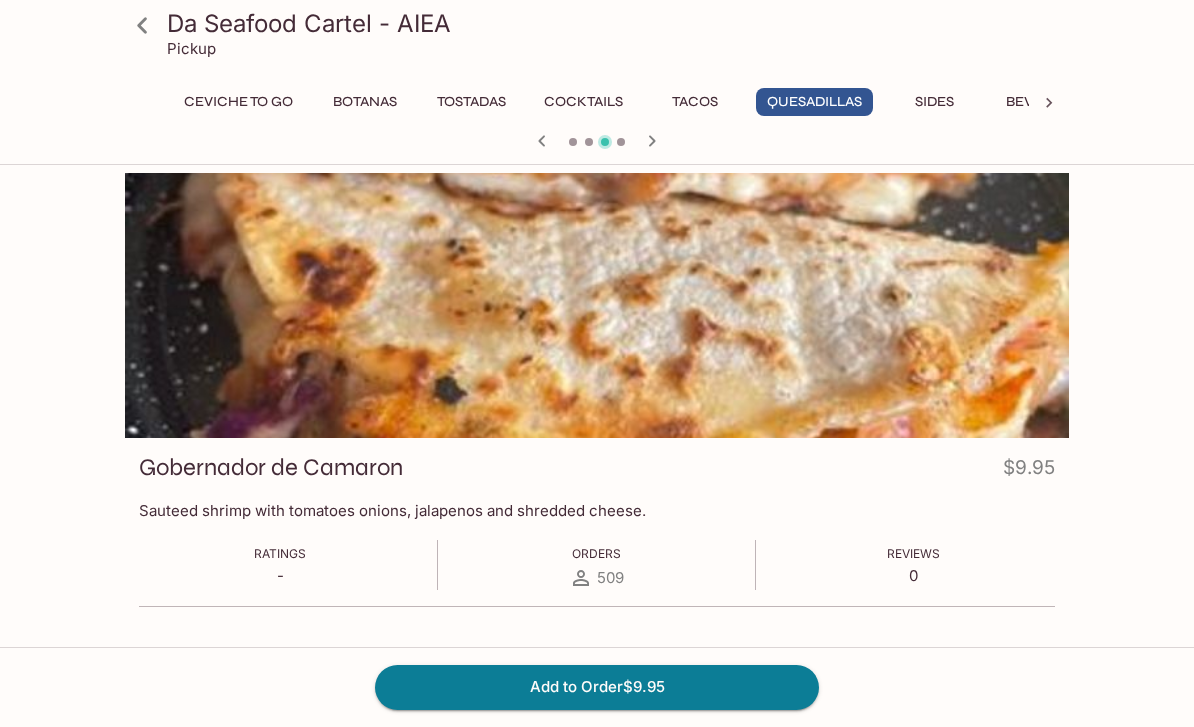 click 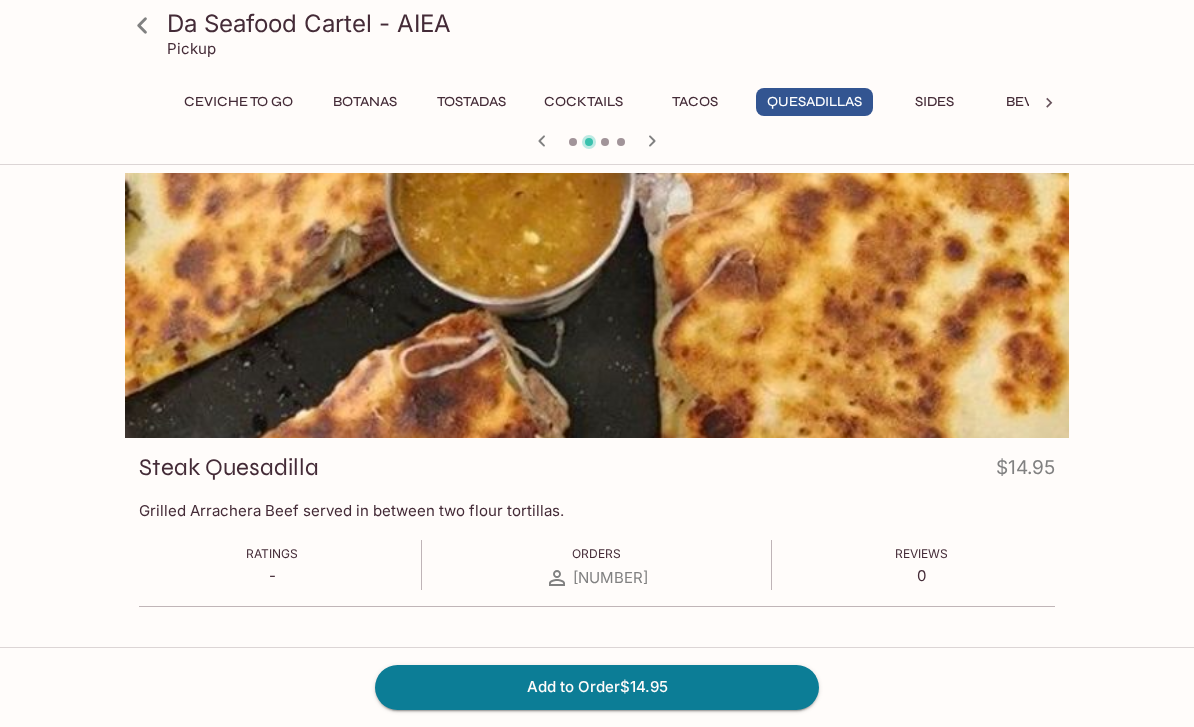 click 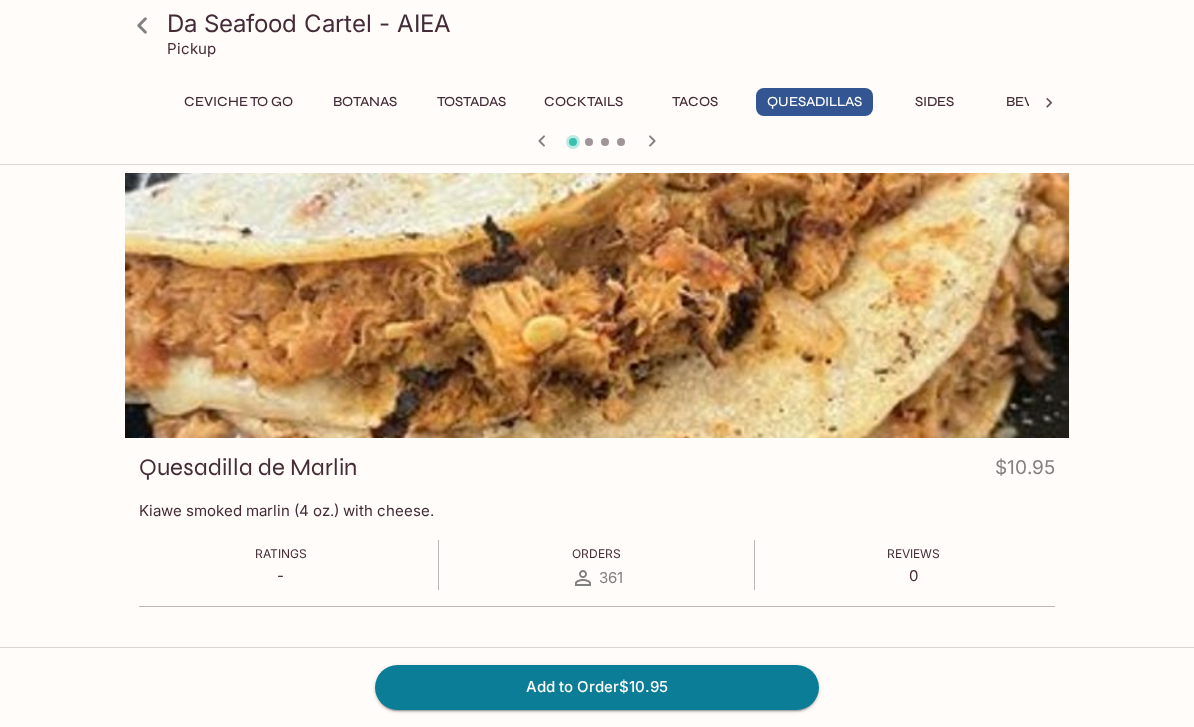 click 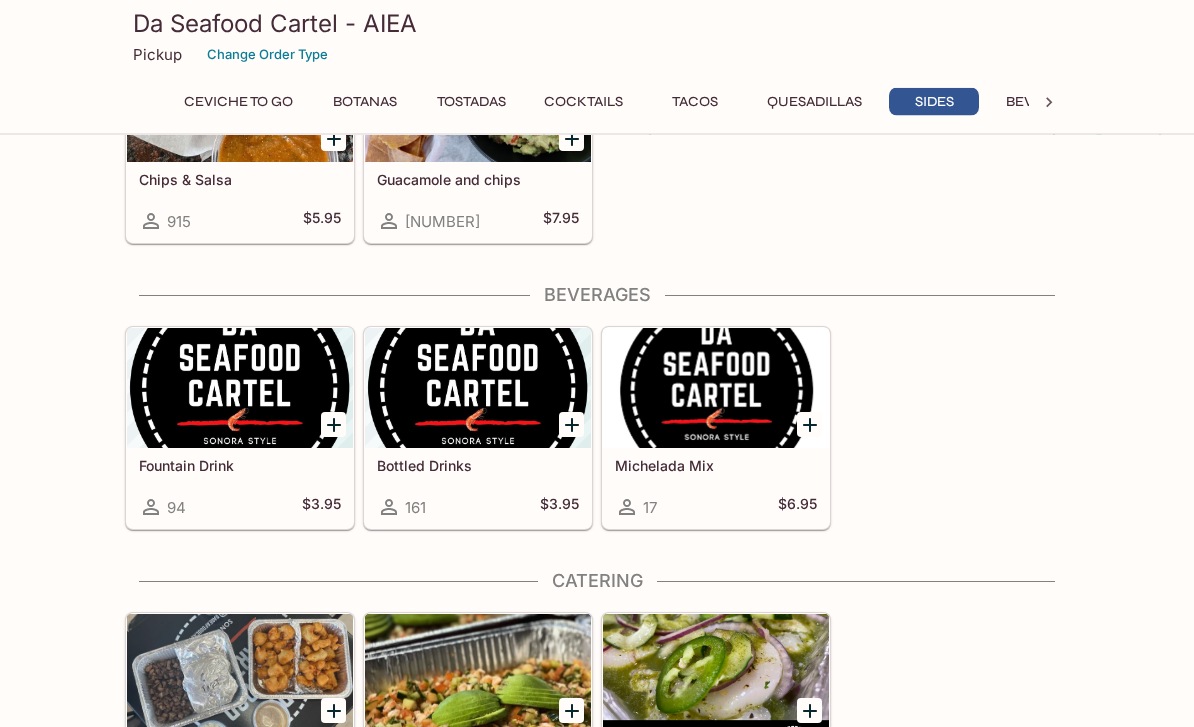 scroll, scrollTop: 3069, scrollLeft: 0, axis: vertical 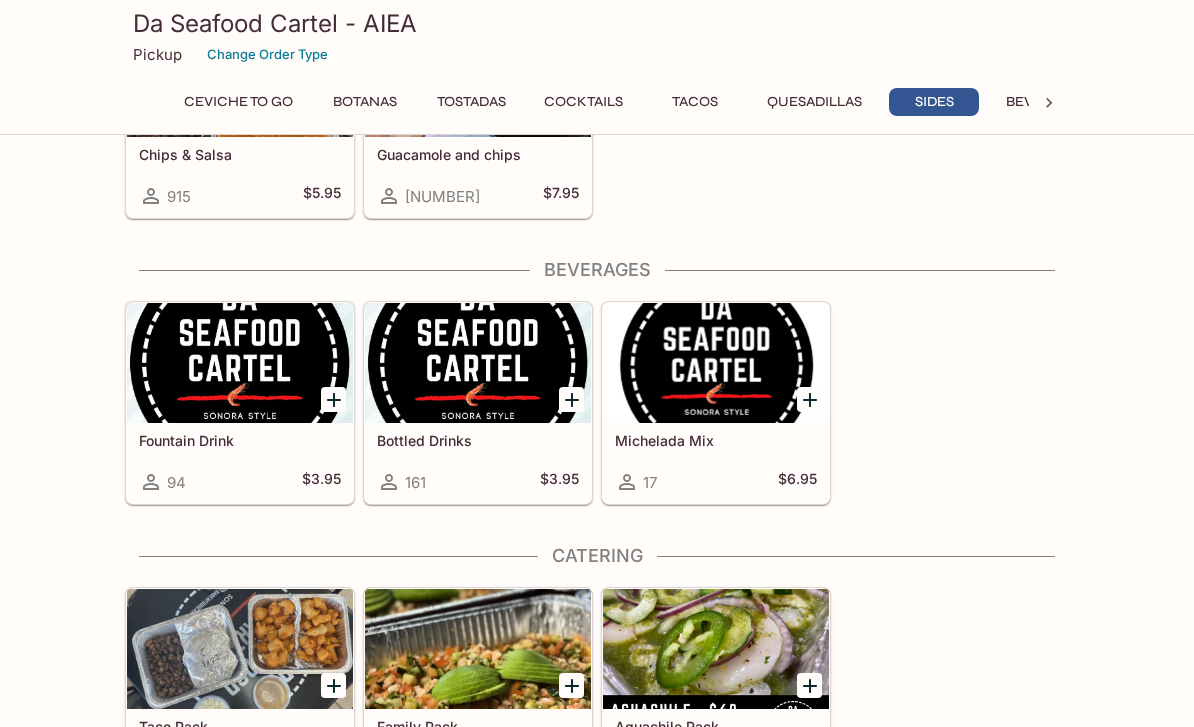 click at bounding box center [240, 649] 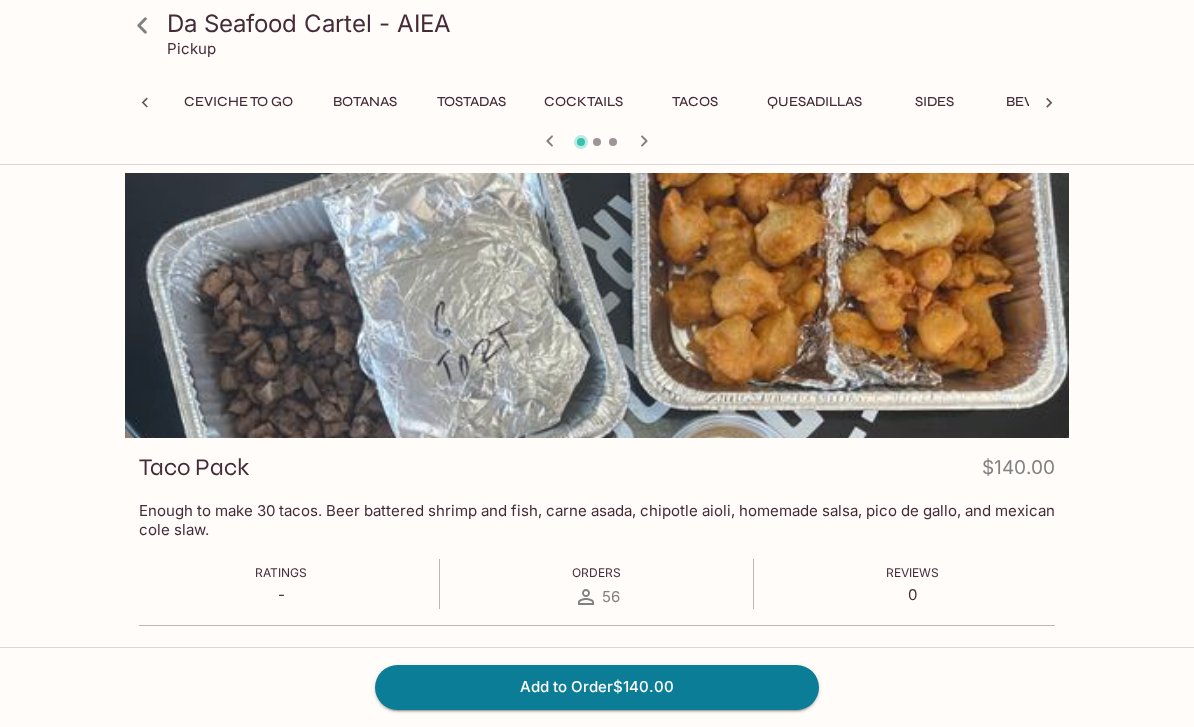 scroll, scrollTop: 0, scrollLeft: 189, axis: horizontal 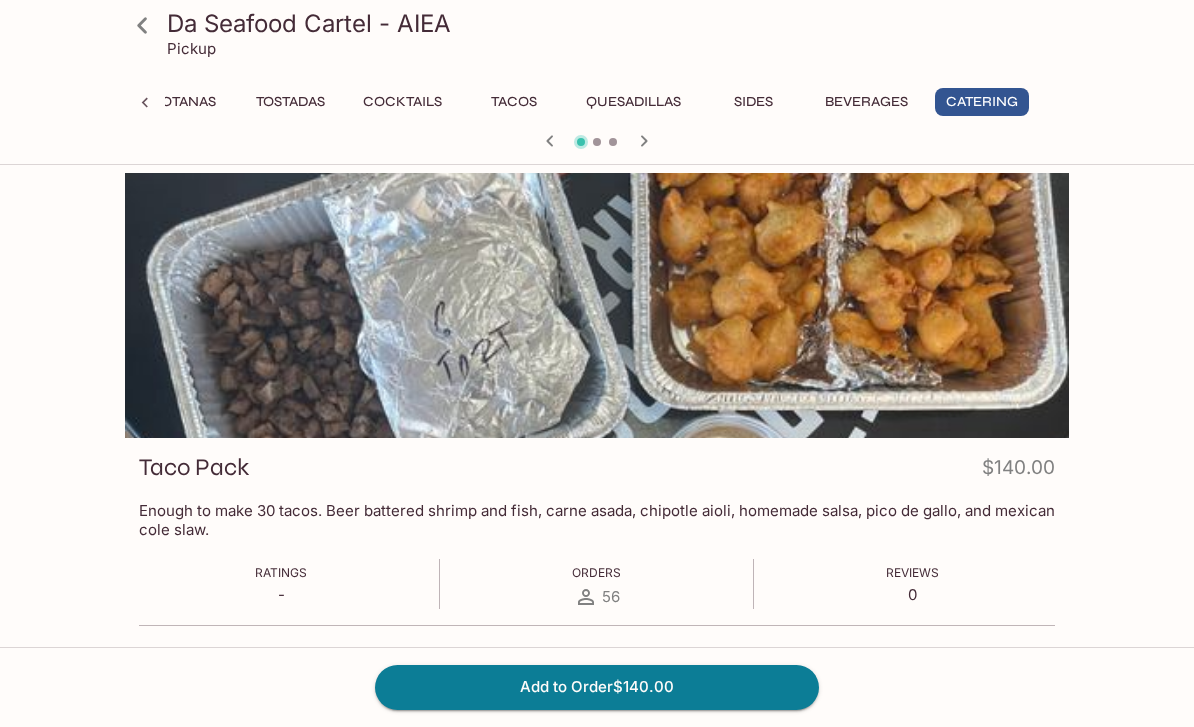 click on "Botanas" at bounding box center [184, 102] 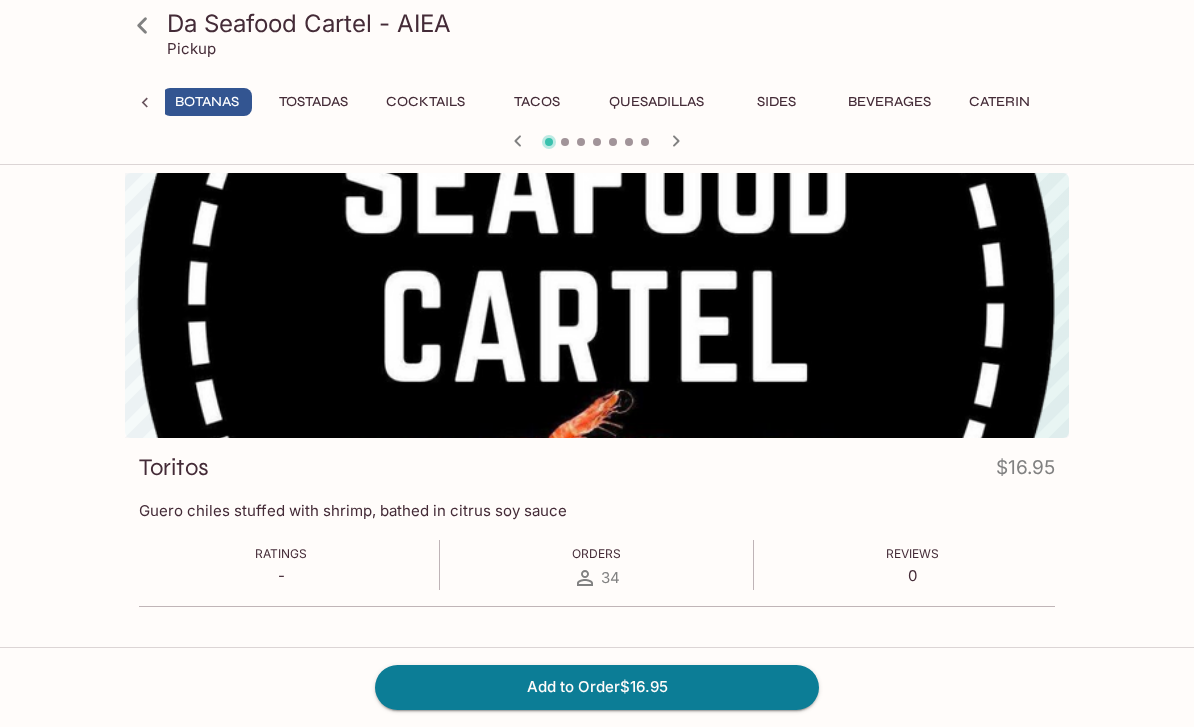 scroll, scrollTop: 0, scrollLeft: 156, axis: horizontal 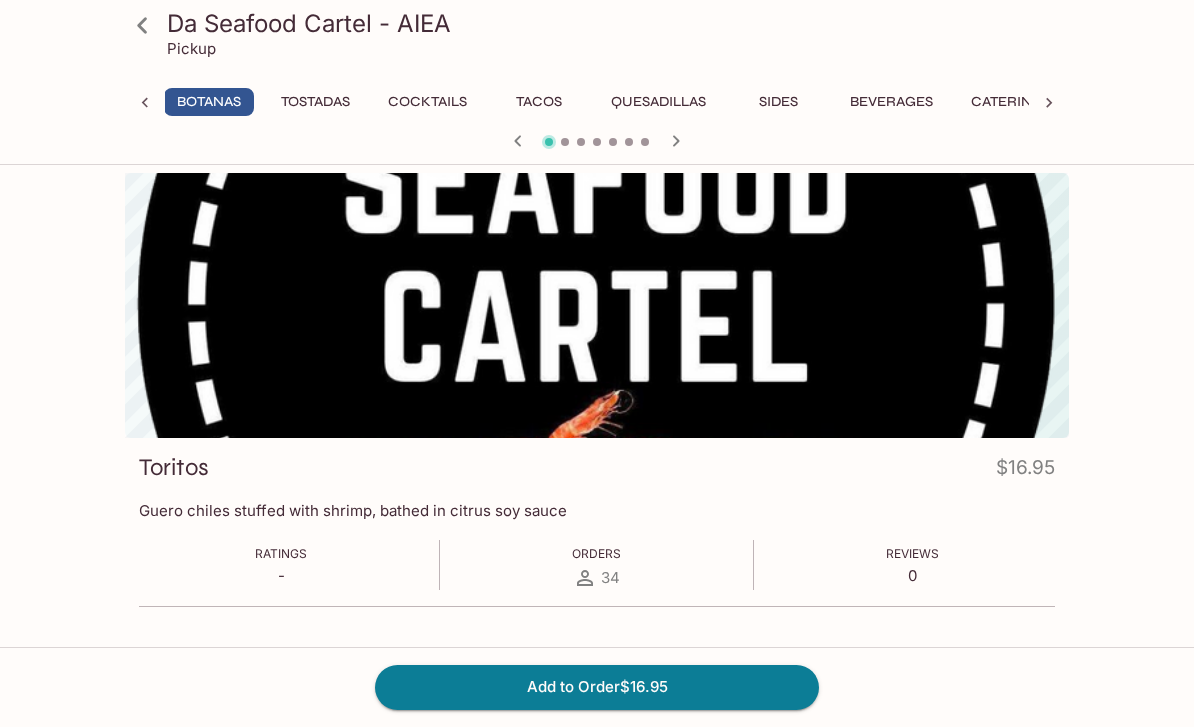click on "Tostadas" at bounding box center (315, 102) 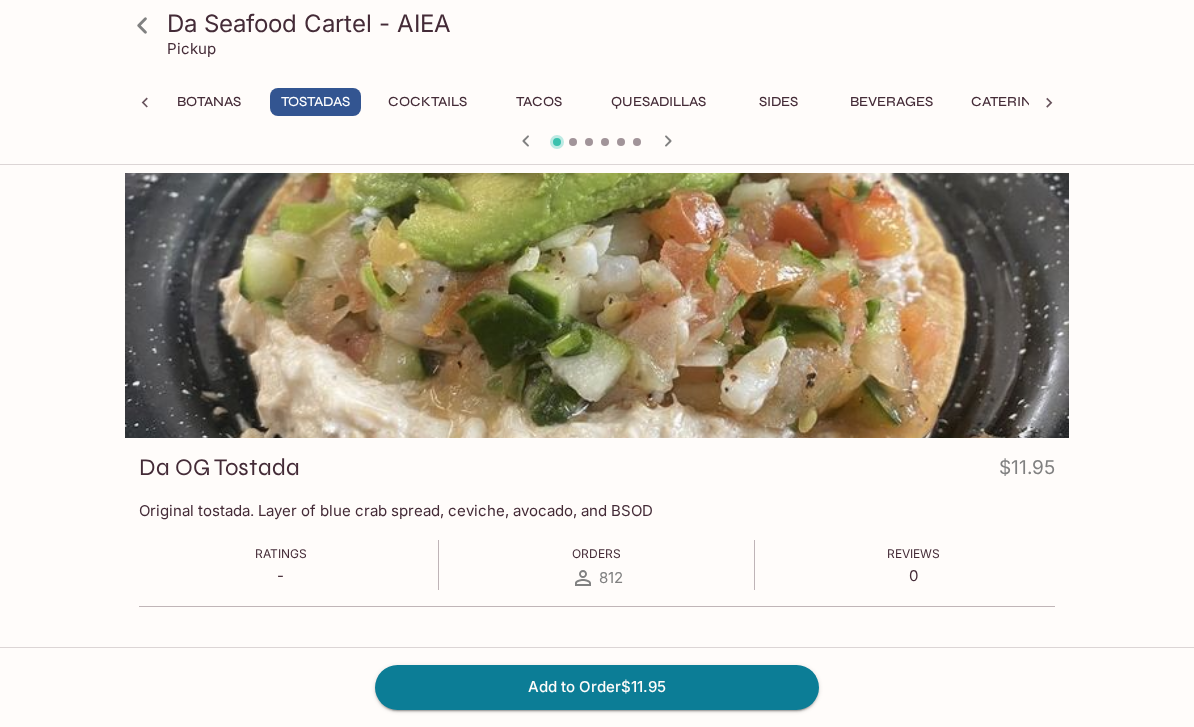 click on "Botanas" at bounding box center (209, 102) 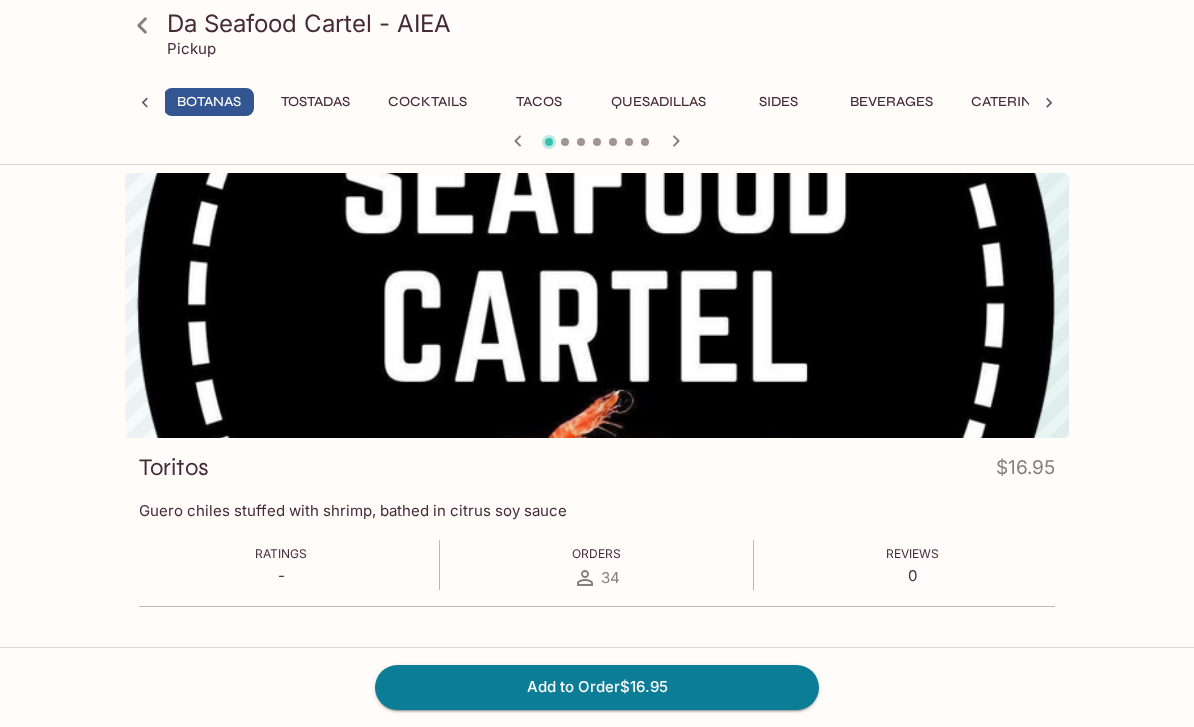 click 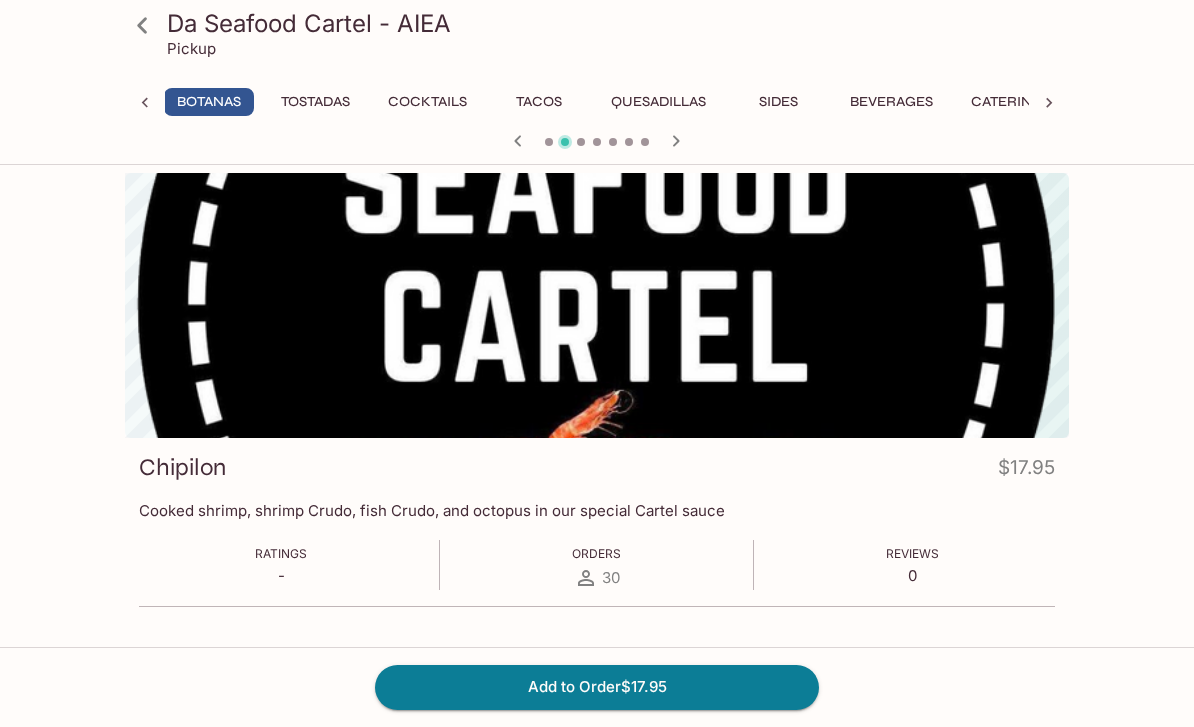 click 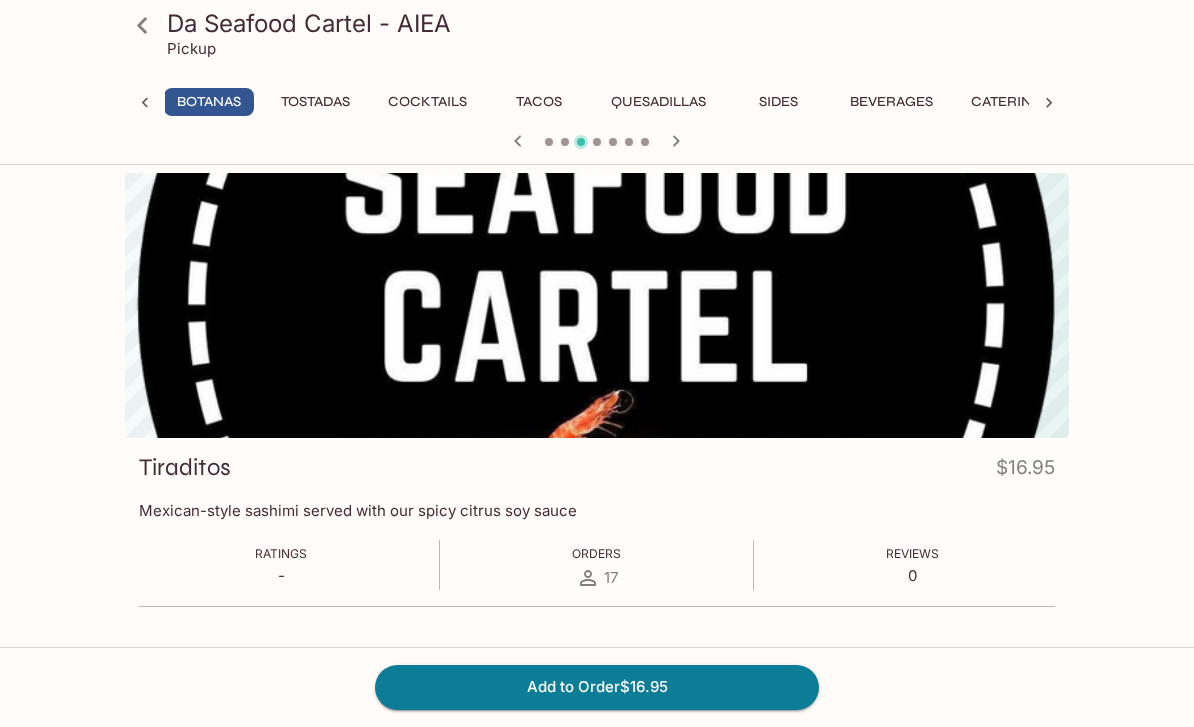 click 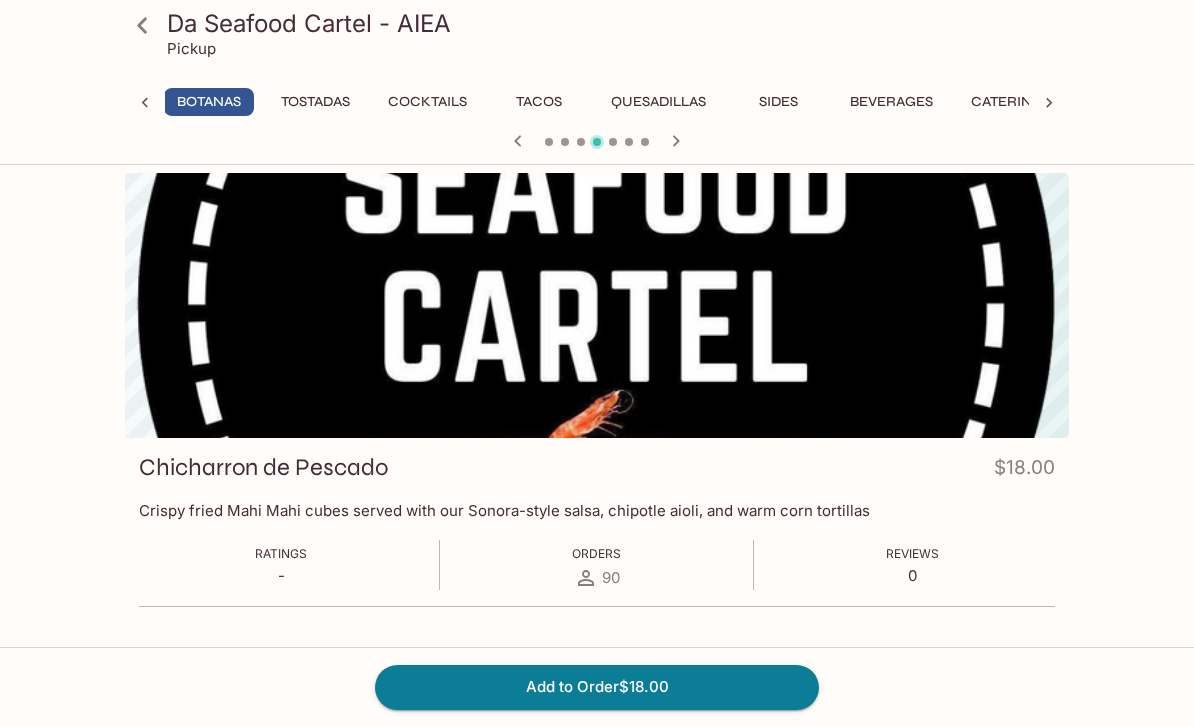 click at bounding box center (676, 141) 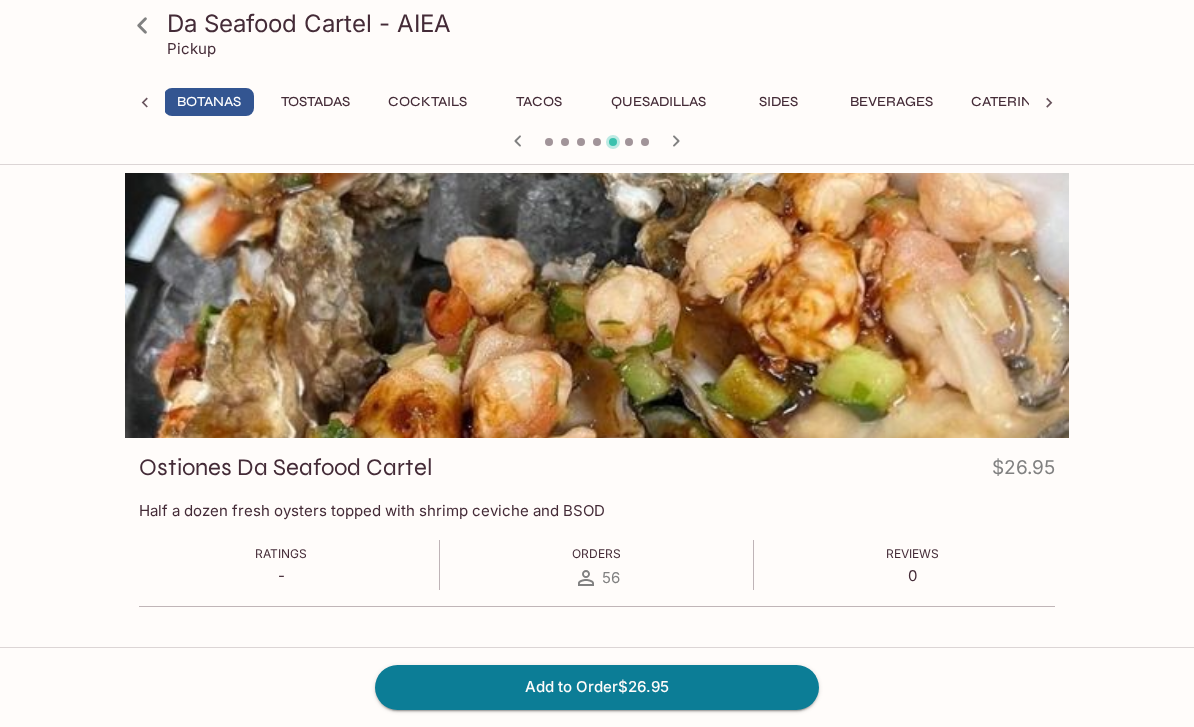 click 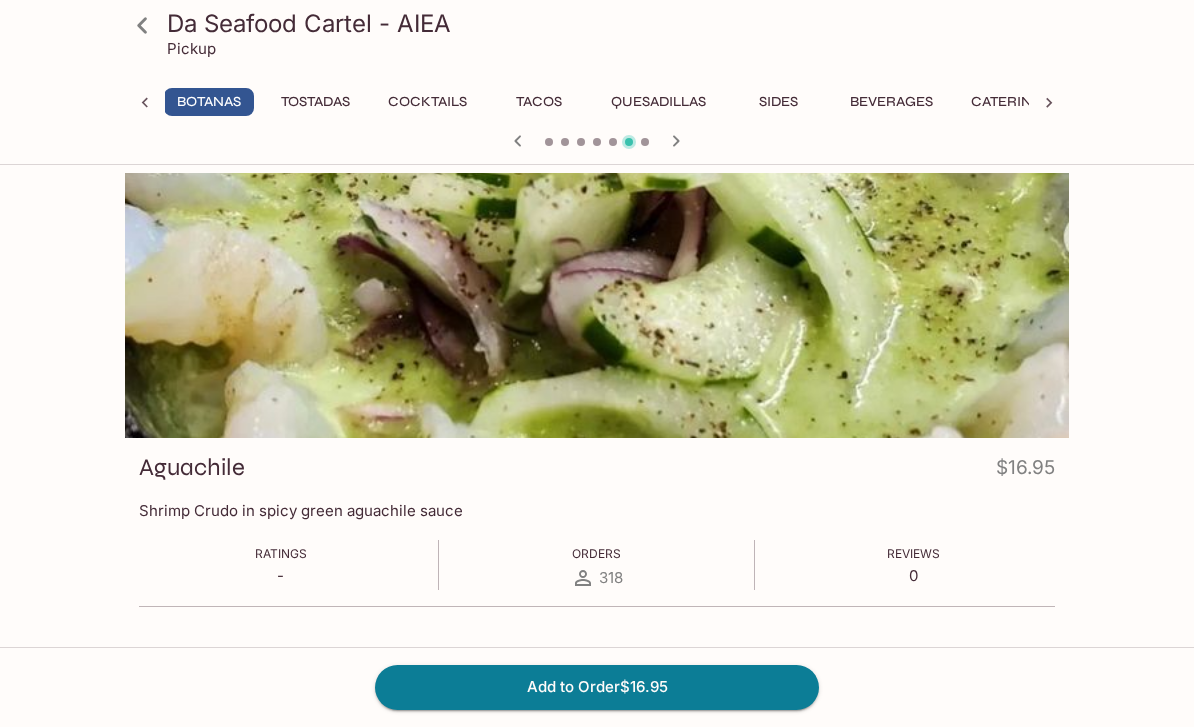 click 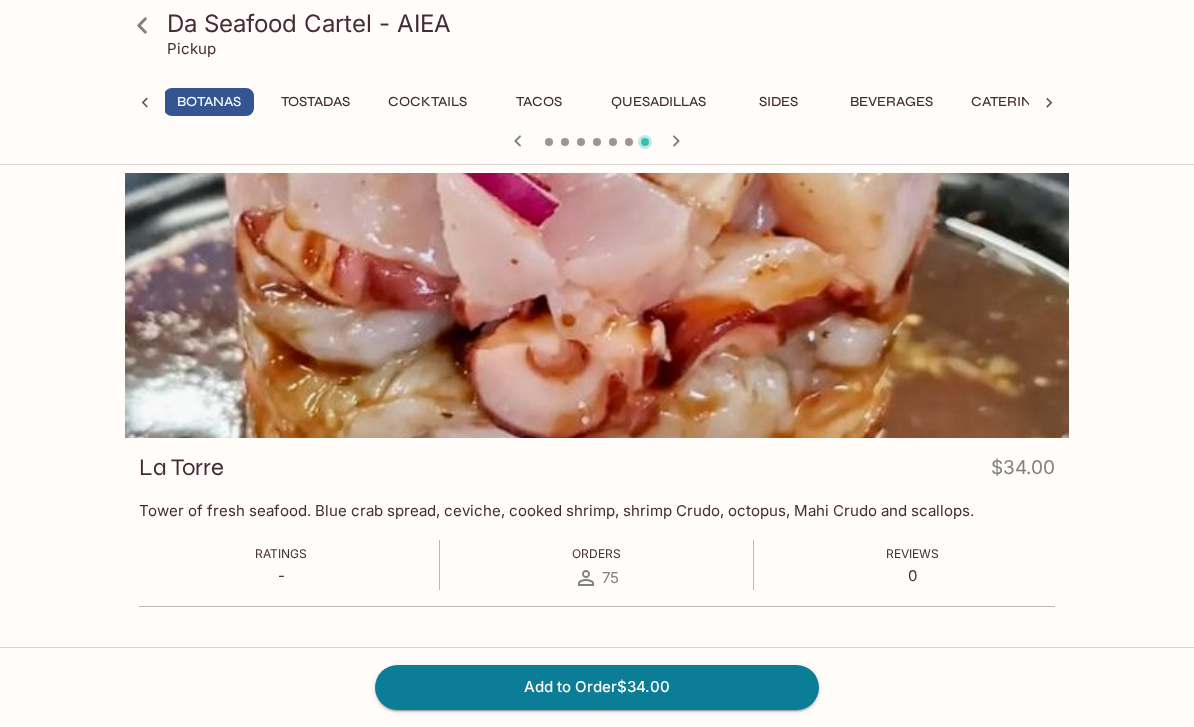 click 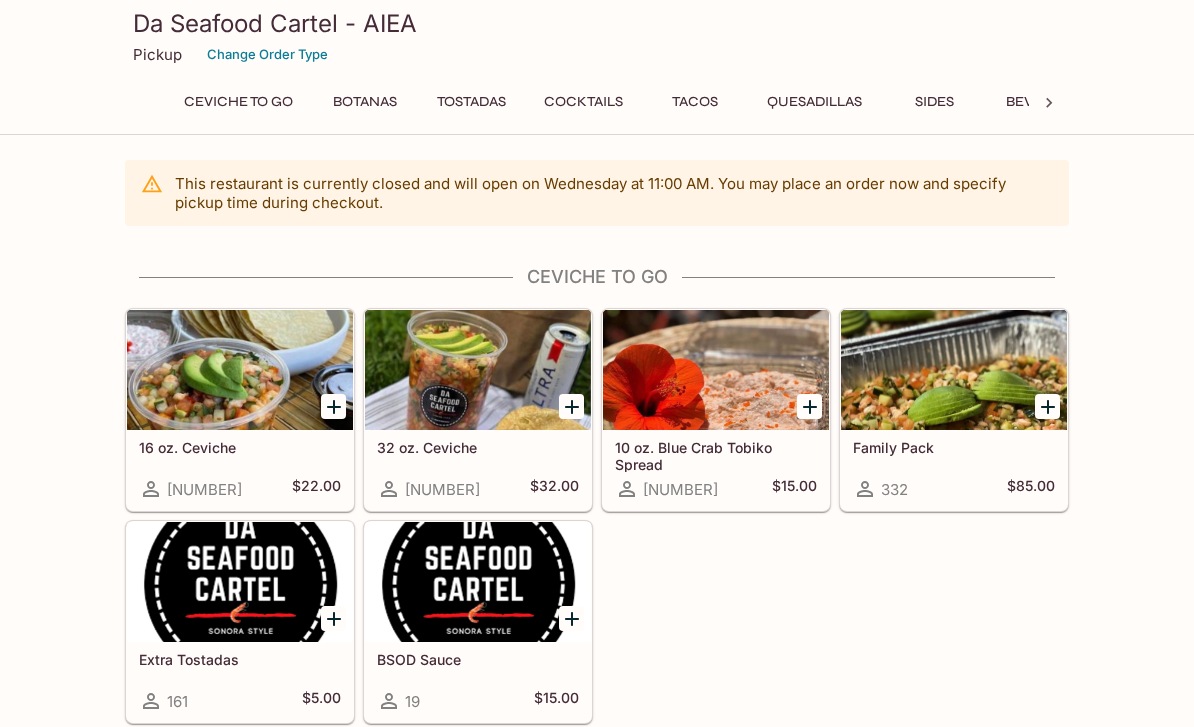 click on "Pickup" at bounding box center (157, 54) 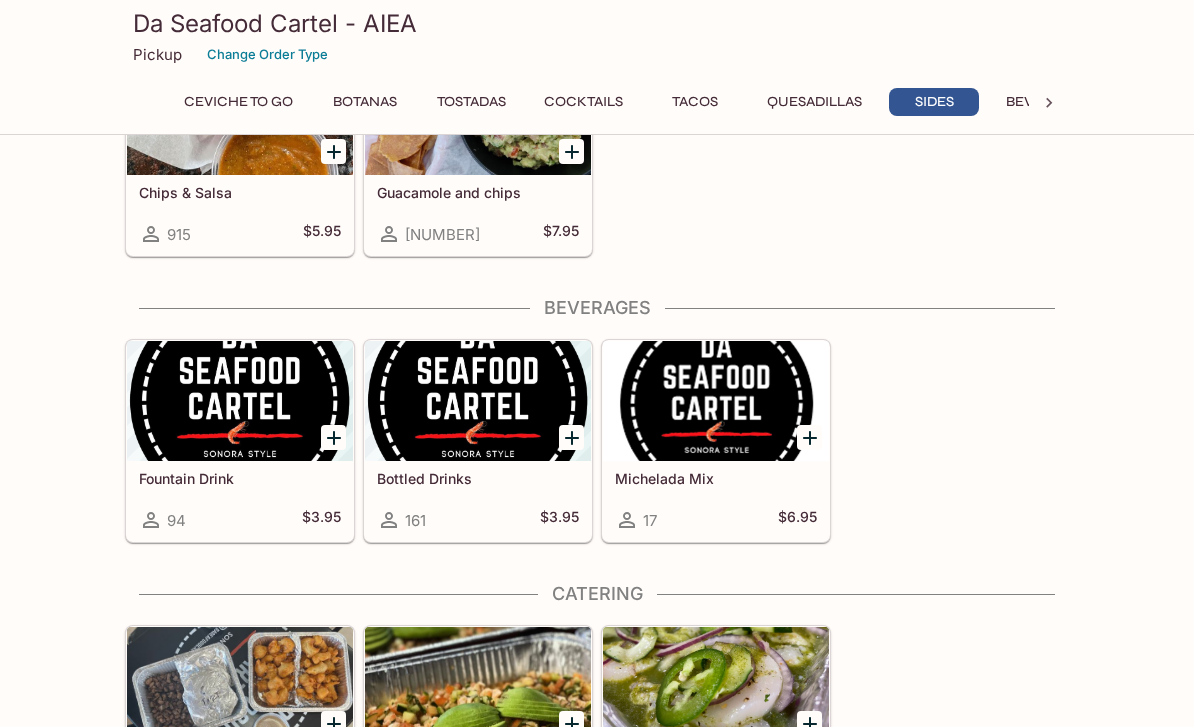 scroll, scrollTop: 3069, scrollLeft: 0, axis: vertical 